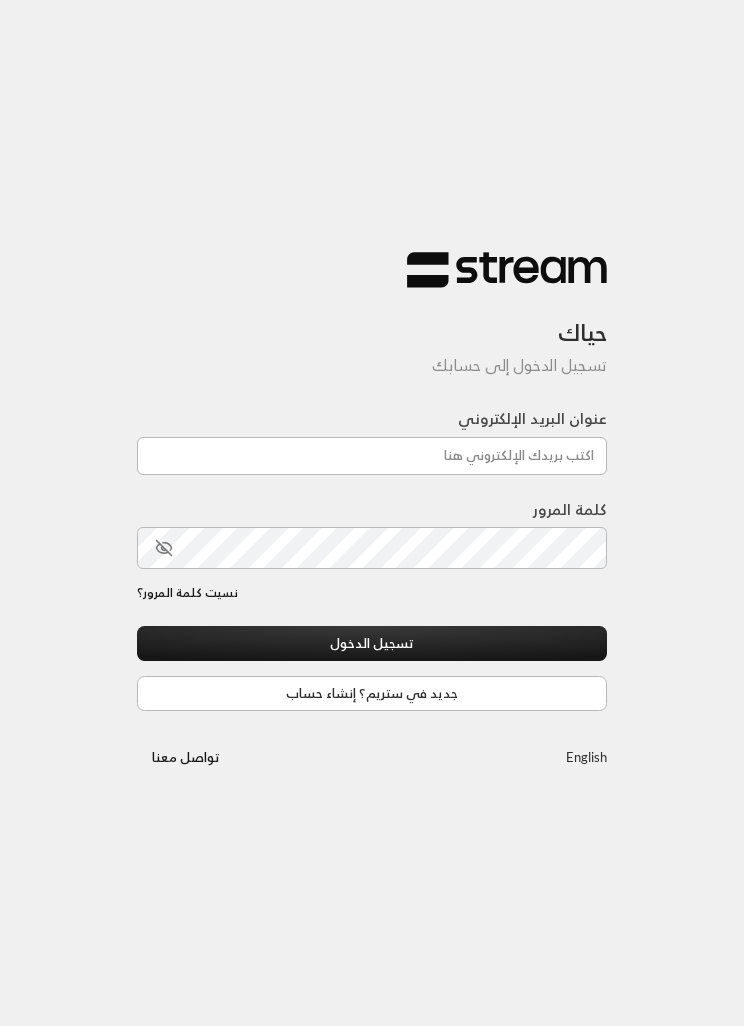 scroll, scrollTop: 0, scrollLeft: 0, axis: both 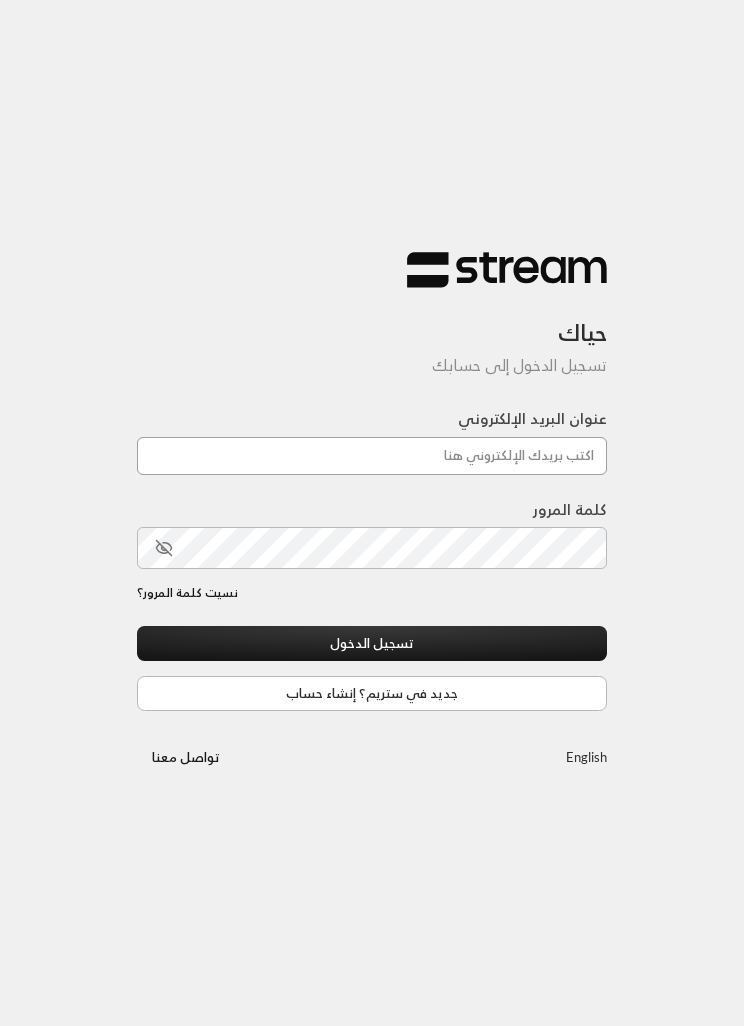 type on "[EMAIL]" 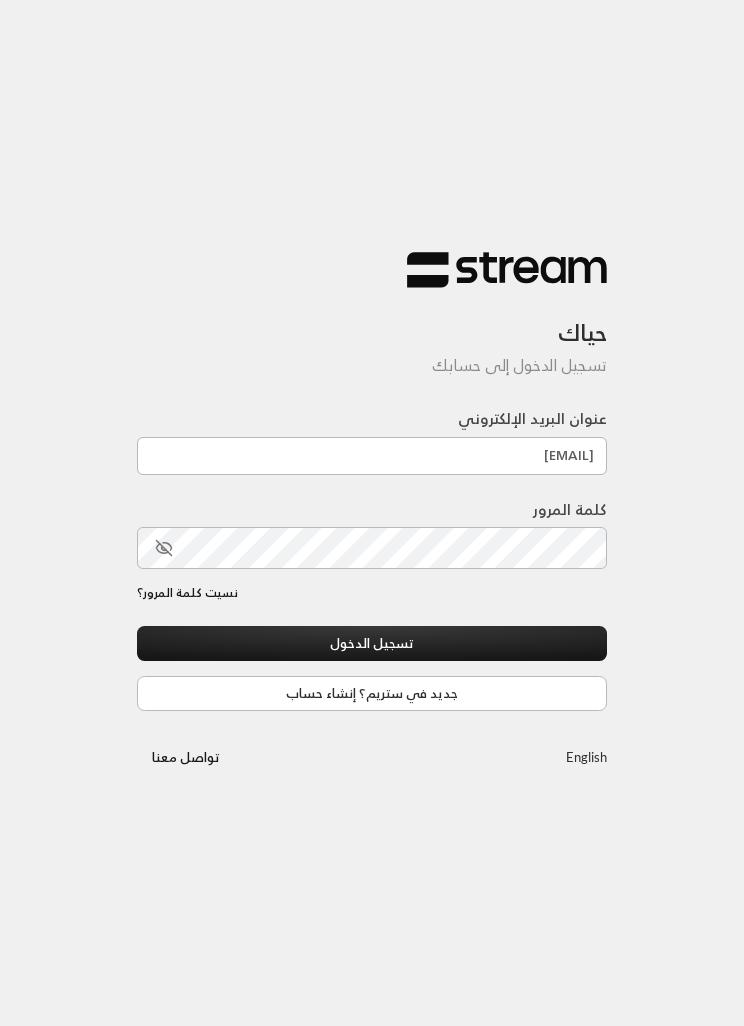 click on "تسجيل الدخول" at bounding box center [372, 643] 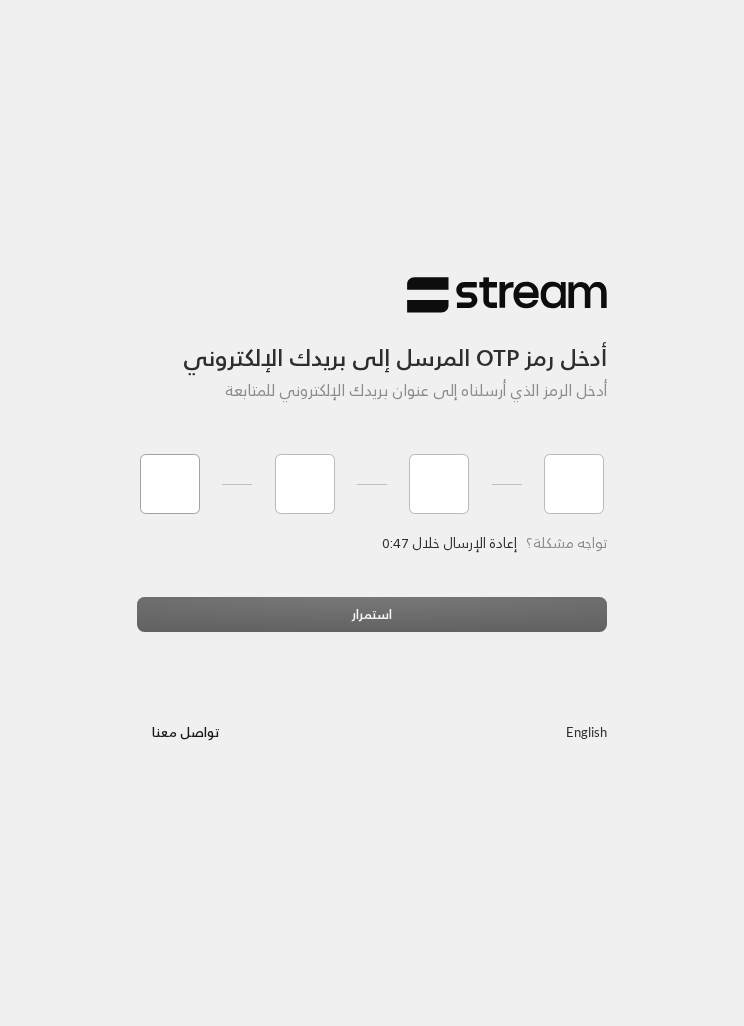 type on "8" 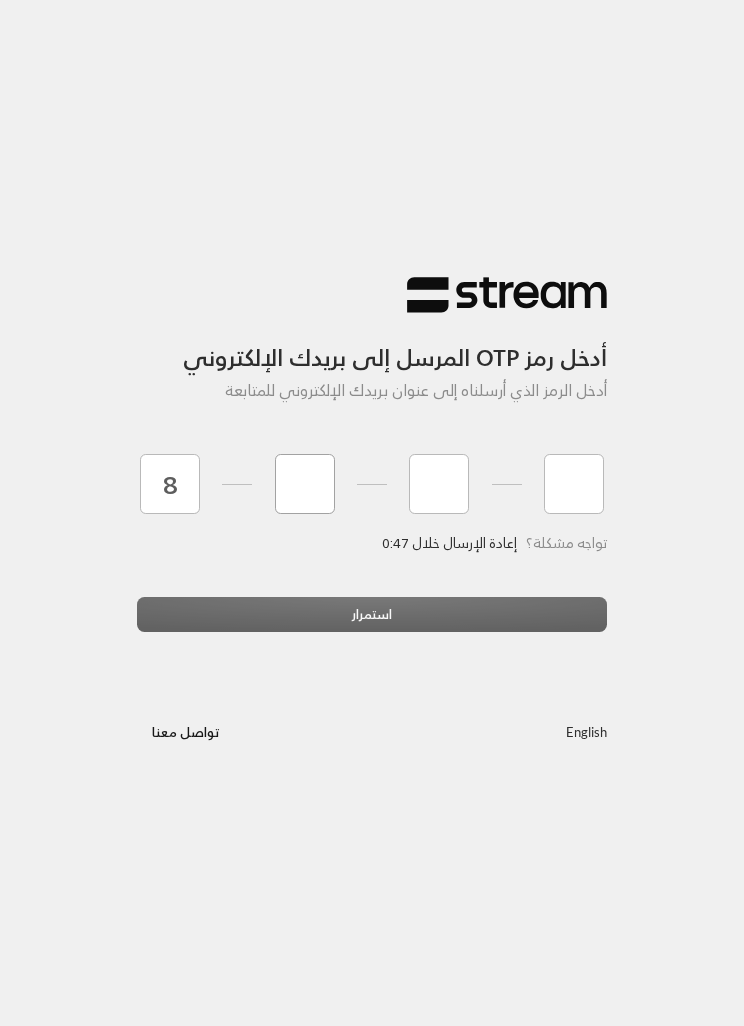 type on "3" 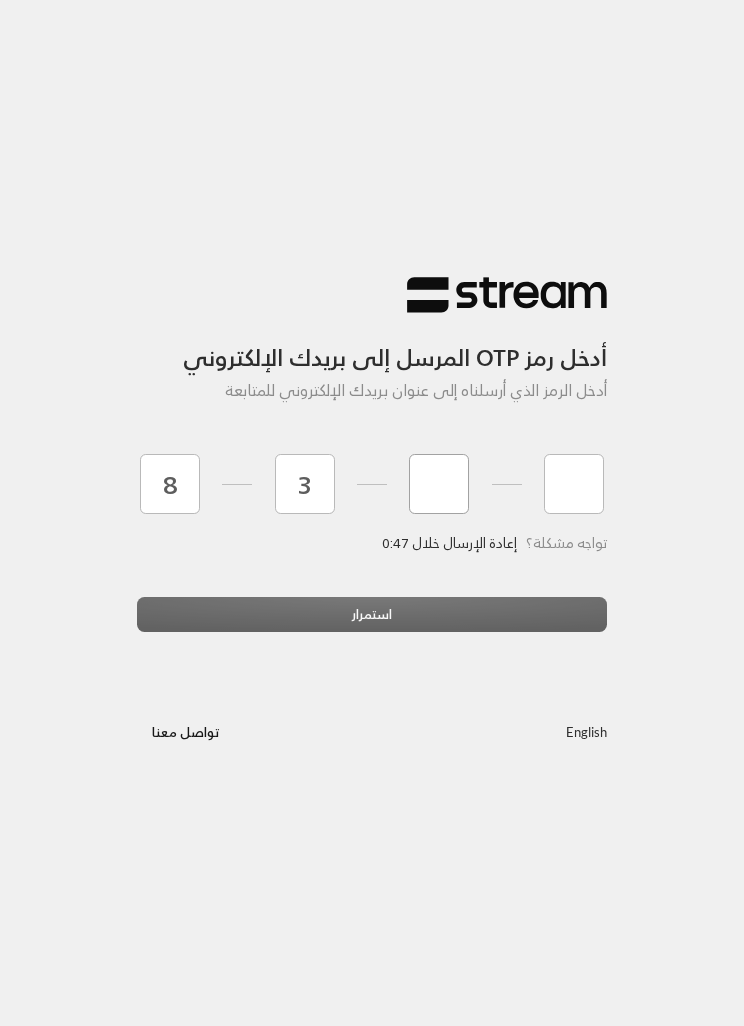 type on "1" 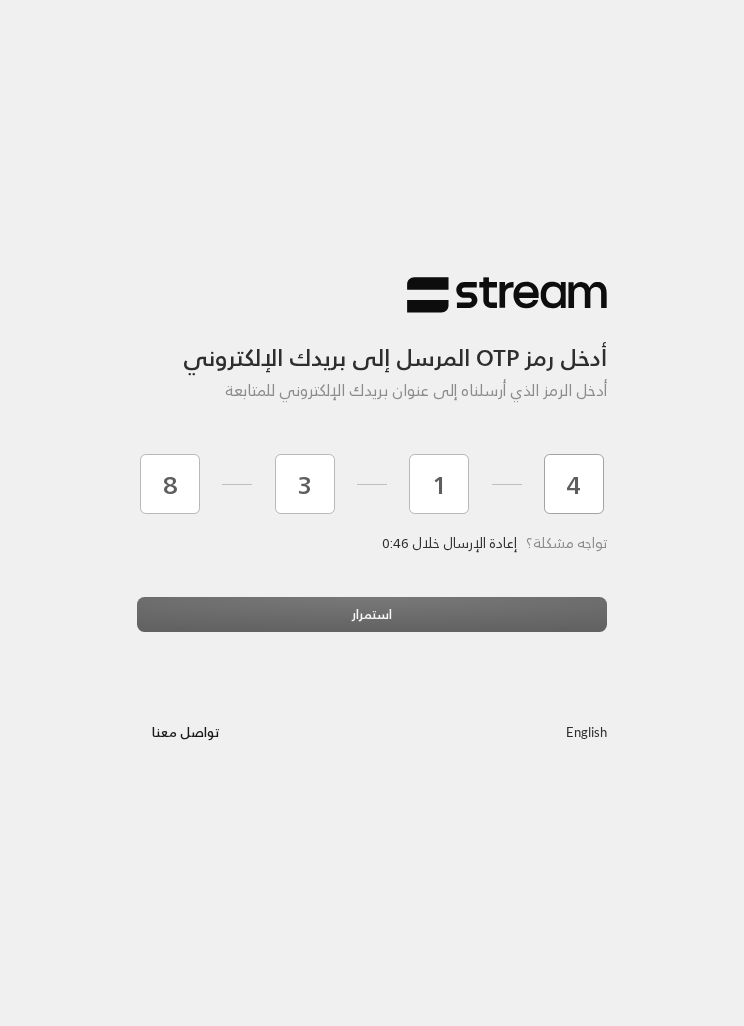 type on "4" 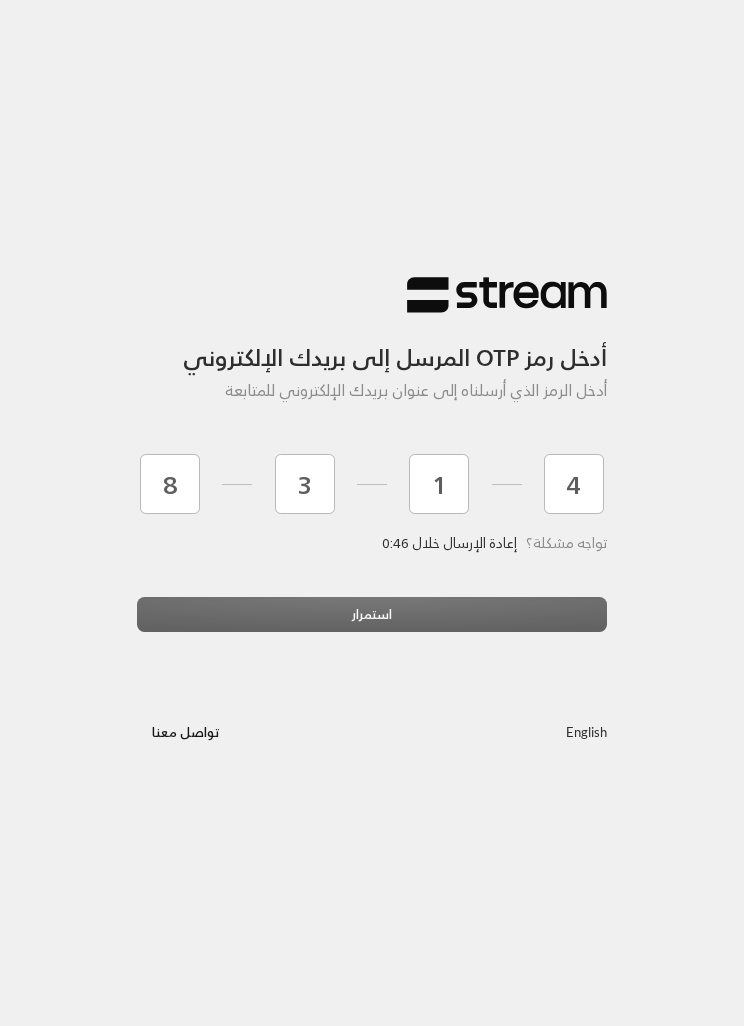 click on "تواجه مشكلة؟ إعادة الإرسال خلال   0:46" at bounding box center [372, 566] 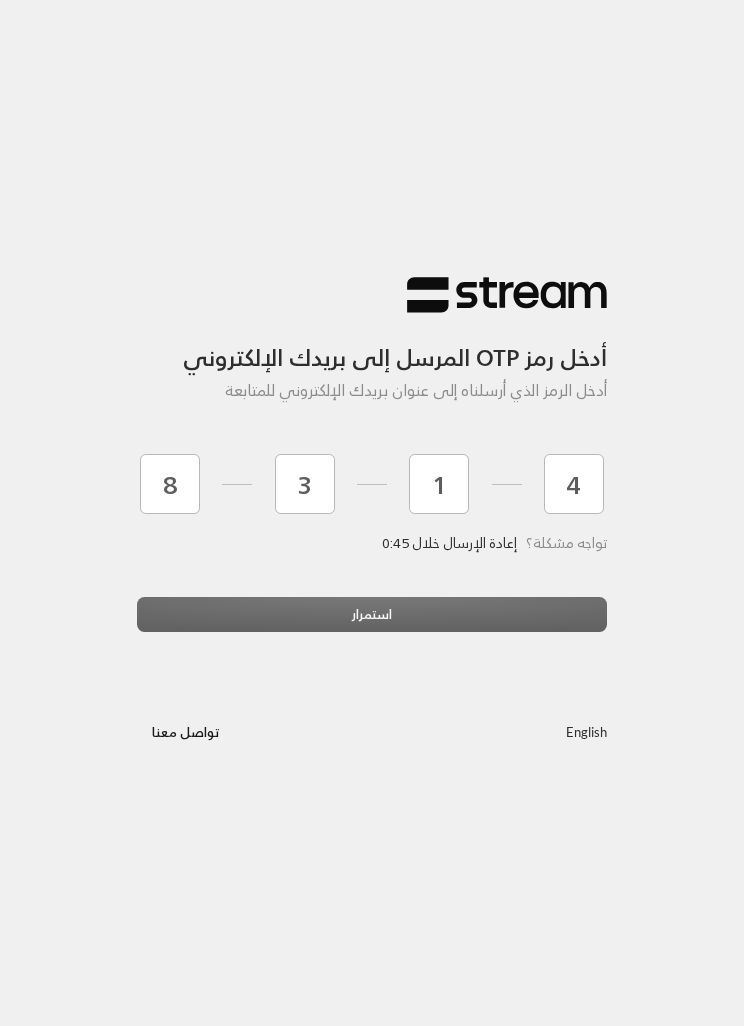 click on "استمرار" at bounding box center [372, 622] 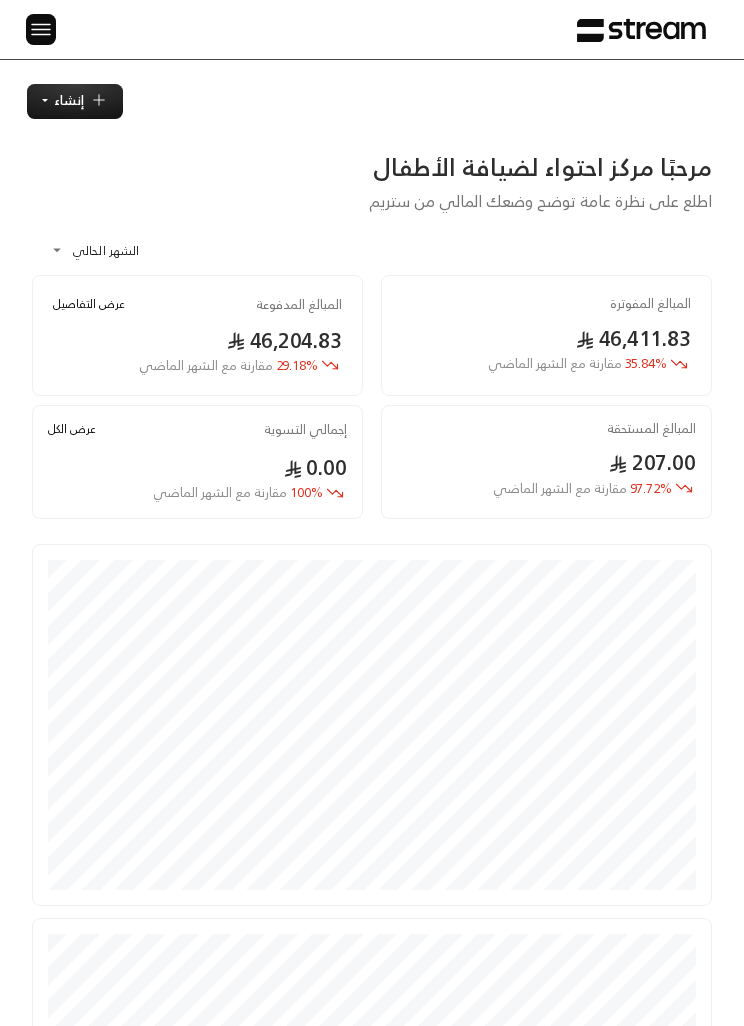 click at bounding box center [41, 29] 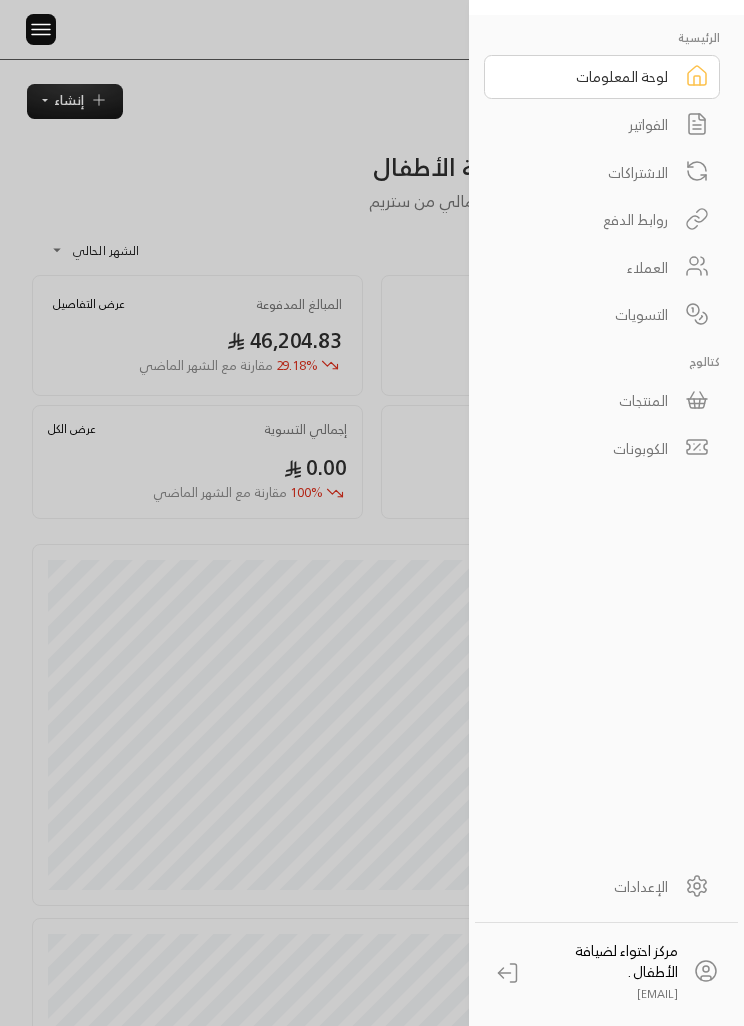 click on "الفواتير" at bounding box center (589, 124) 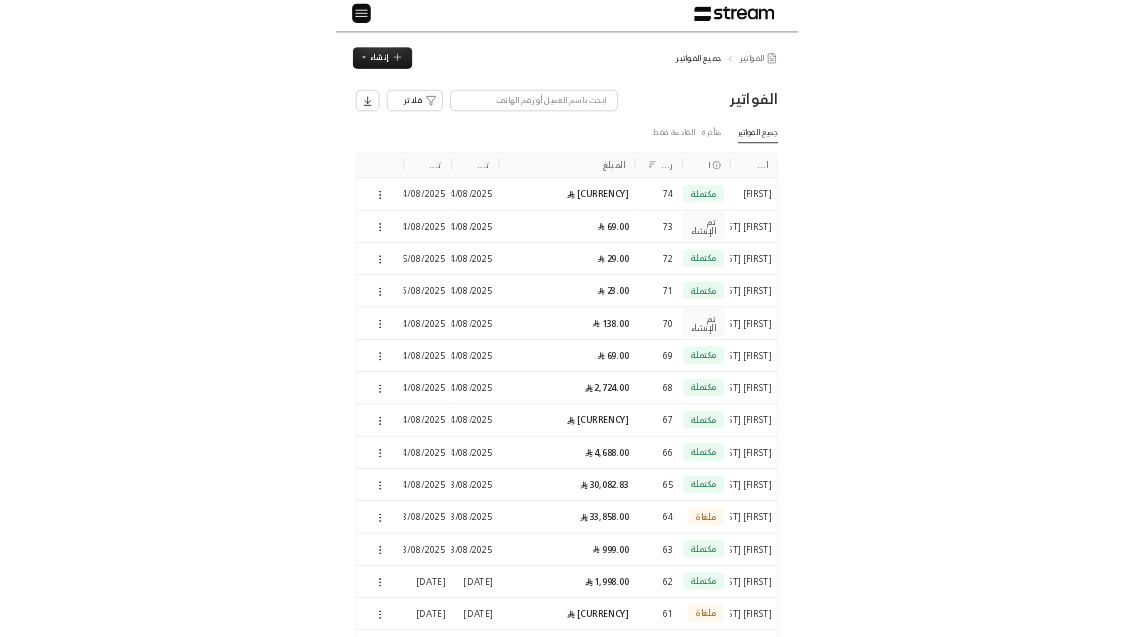 scroll, scrollTop: 0, scrollLeft: 0, axis: both 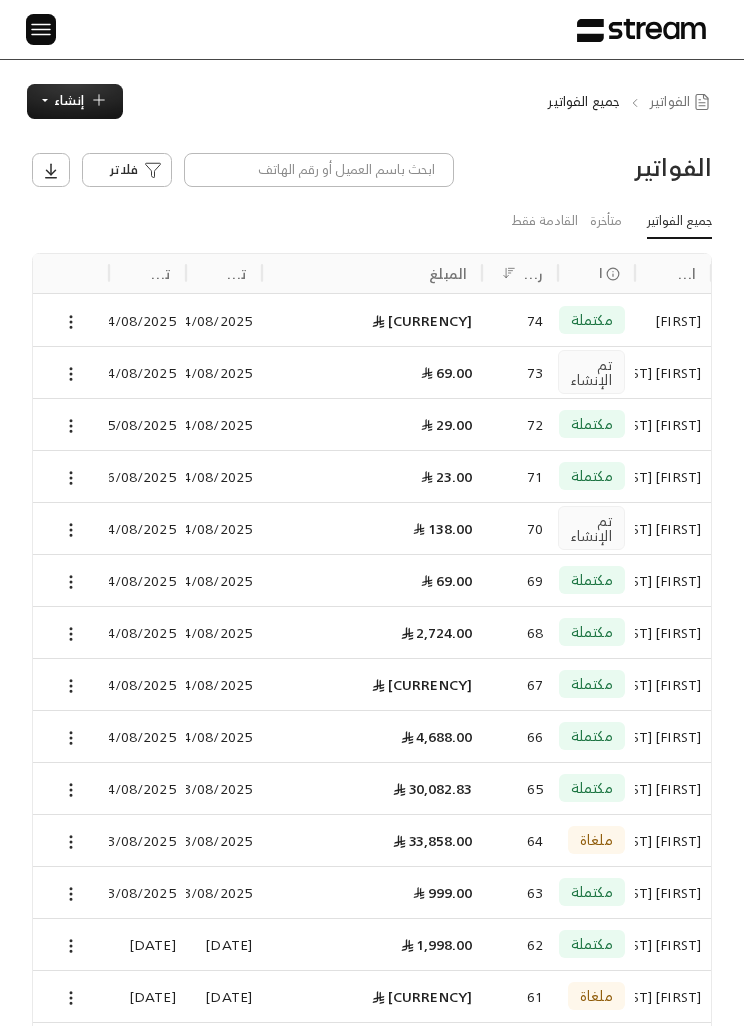 click at bounding box center [41, 29] 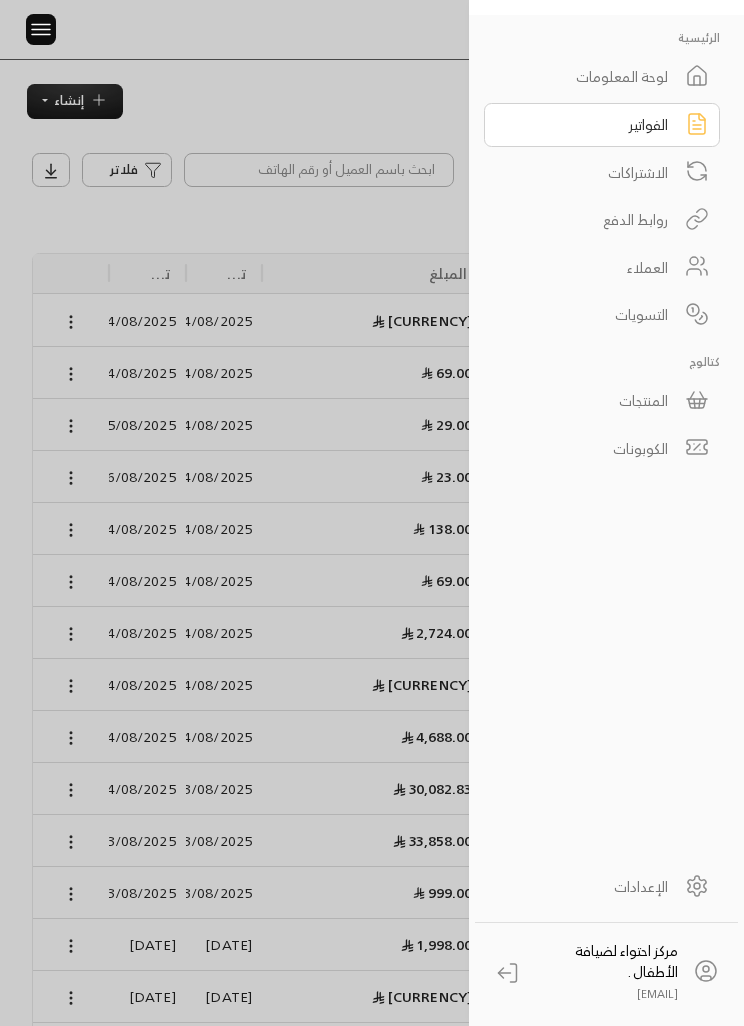 click on "لوحة المعلومات" at bounding box center (589, 76) 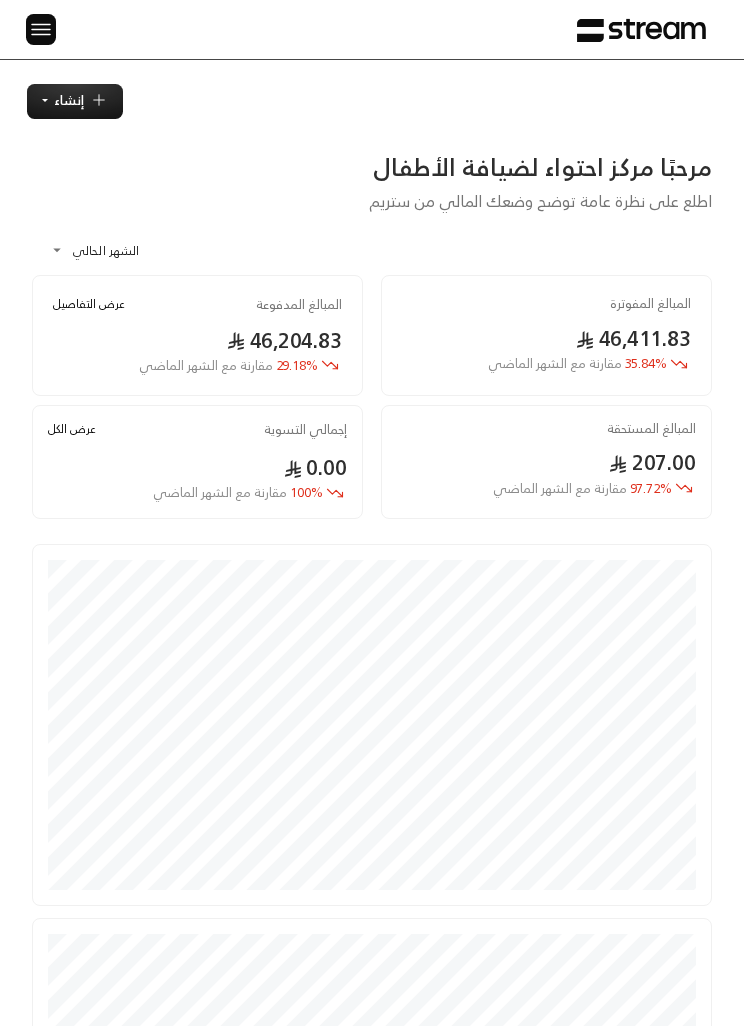 click at bounding box center [41, 29] 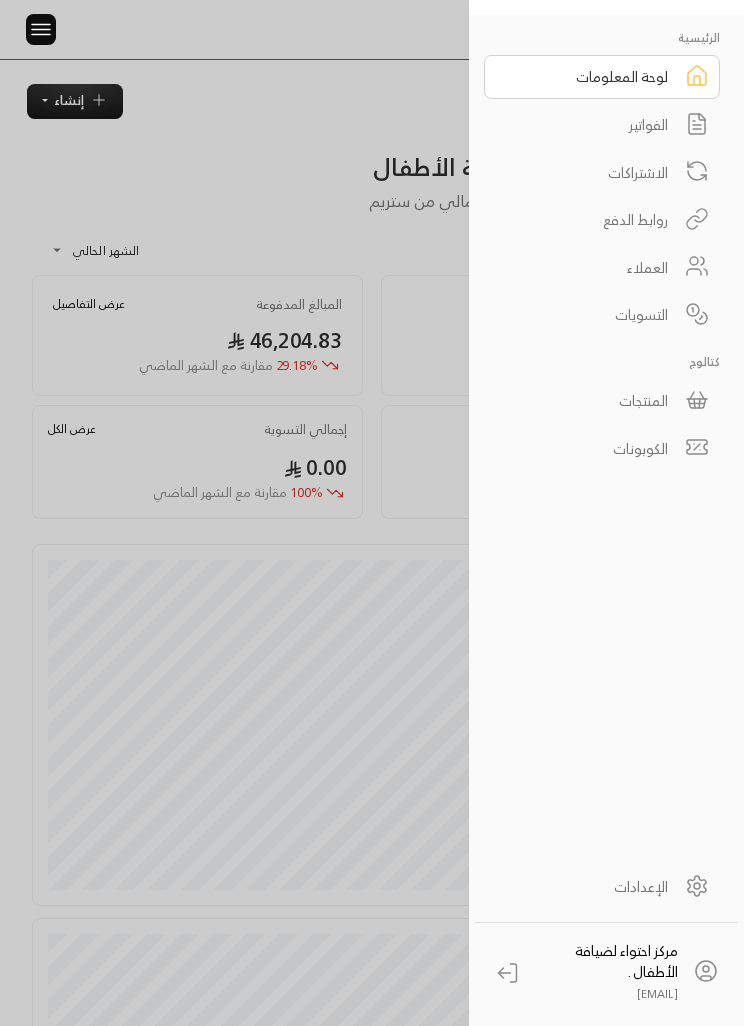 click on "روابط الدفع" at bounding box center [589, 219] 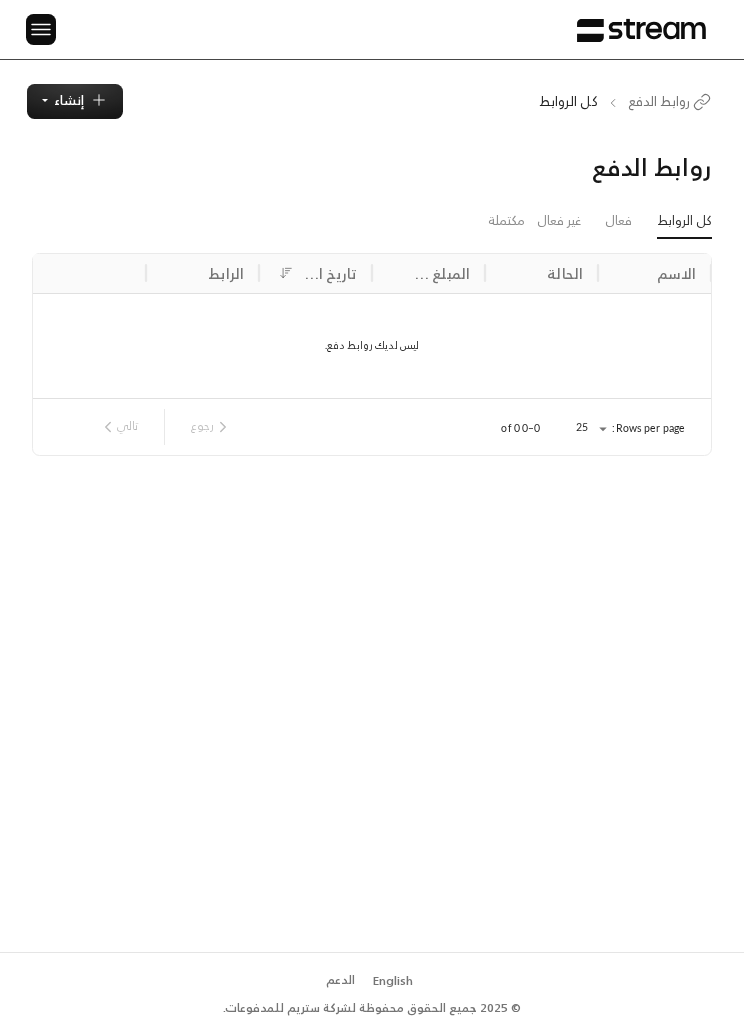click at bounding box center [41, 29] 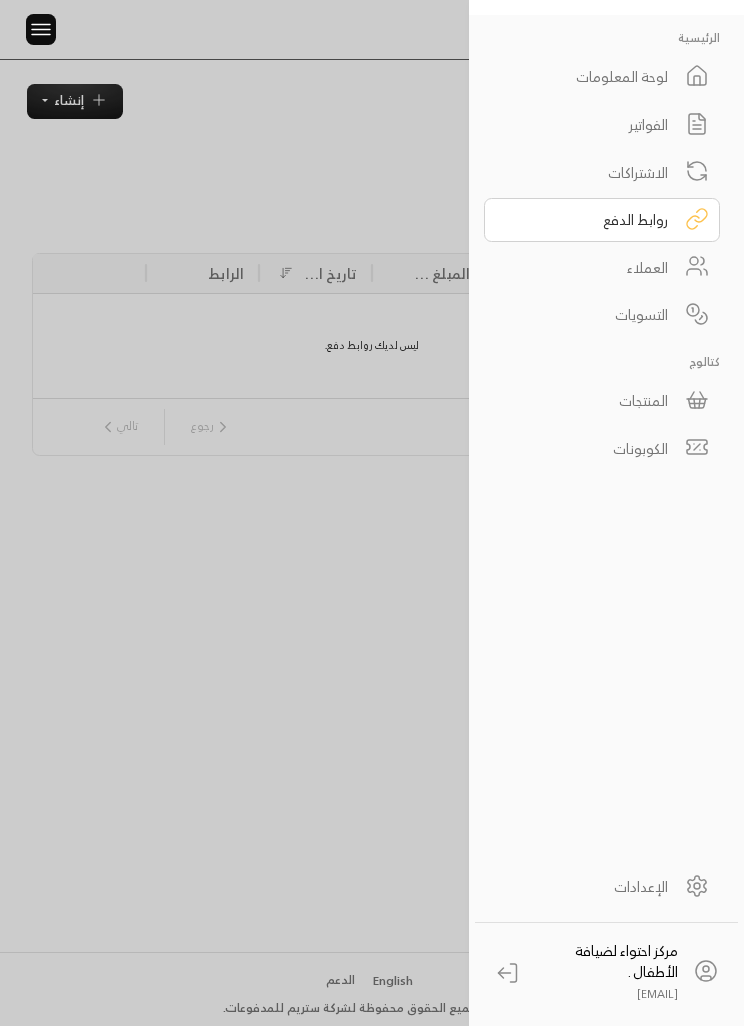 click on "التسويات" at bounding box center [602, 315] 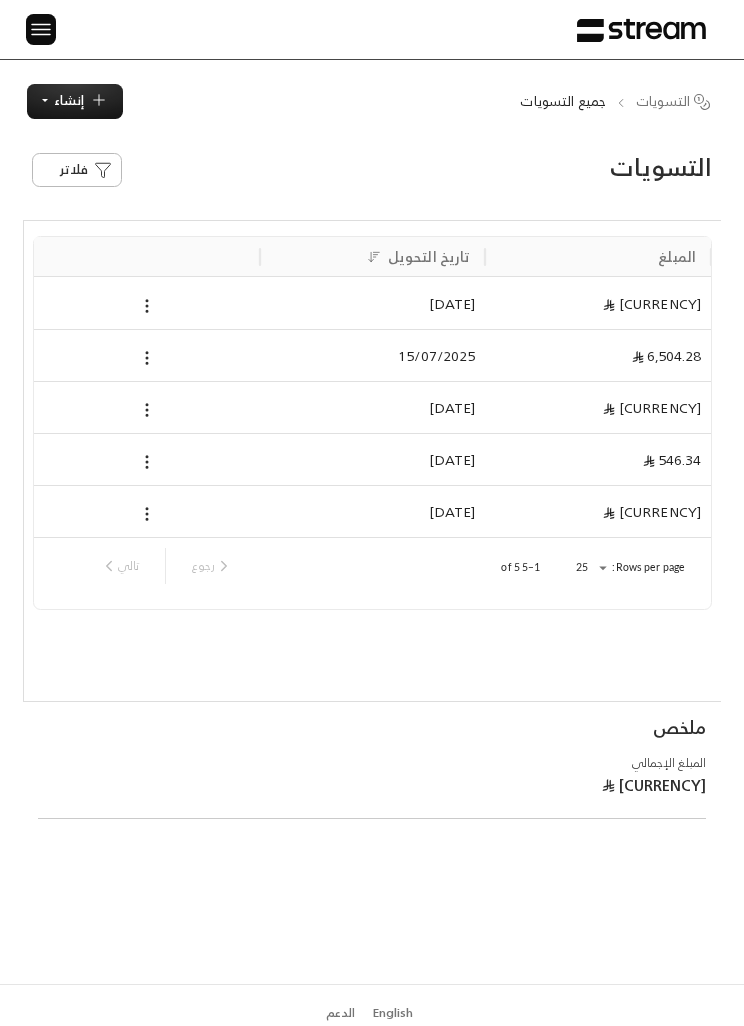 click 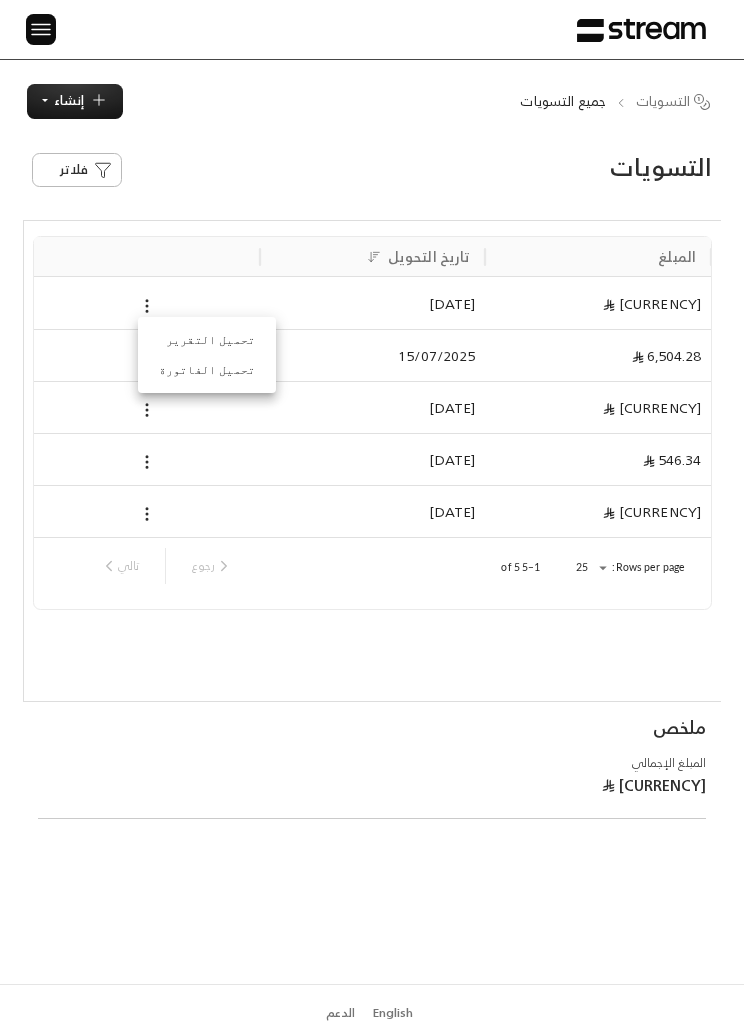 click at bounding box center [372, 513] 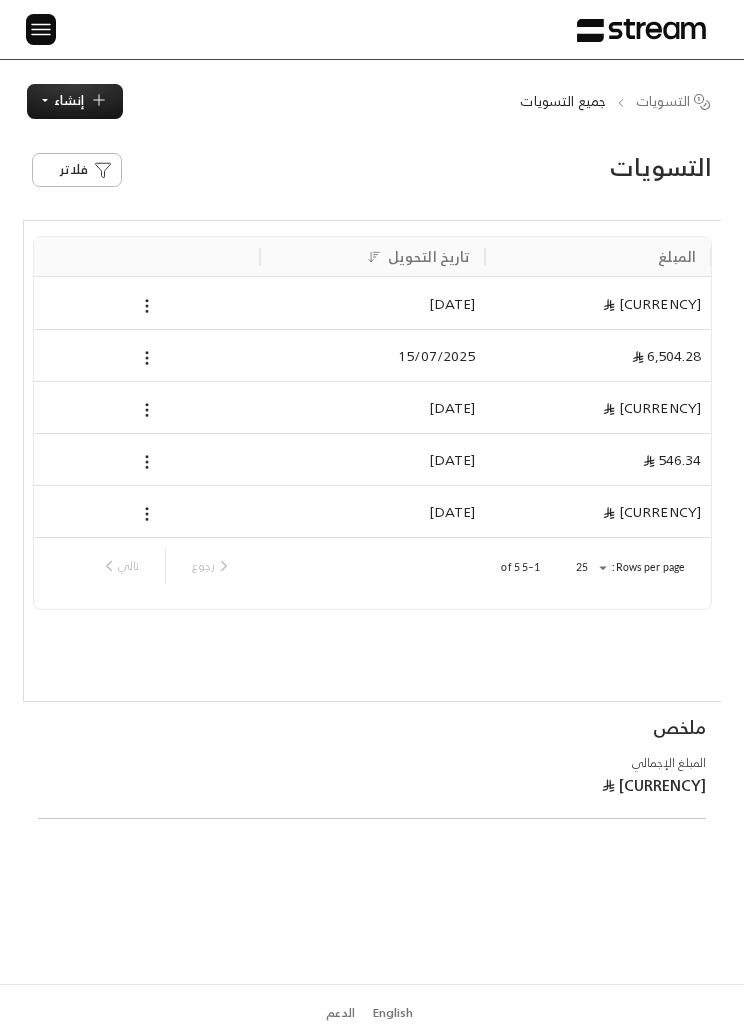 click 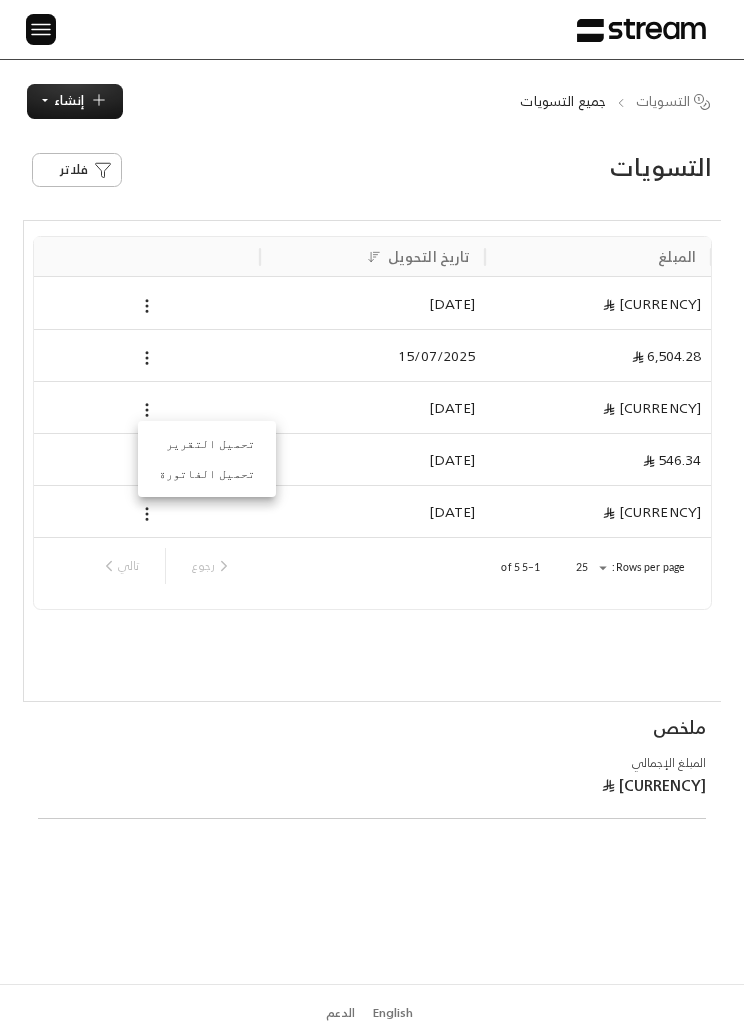 click on "تحميل التقرير" at bounding box center (207, 444) 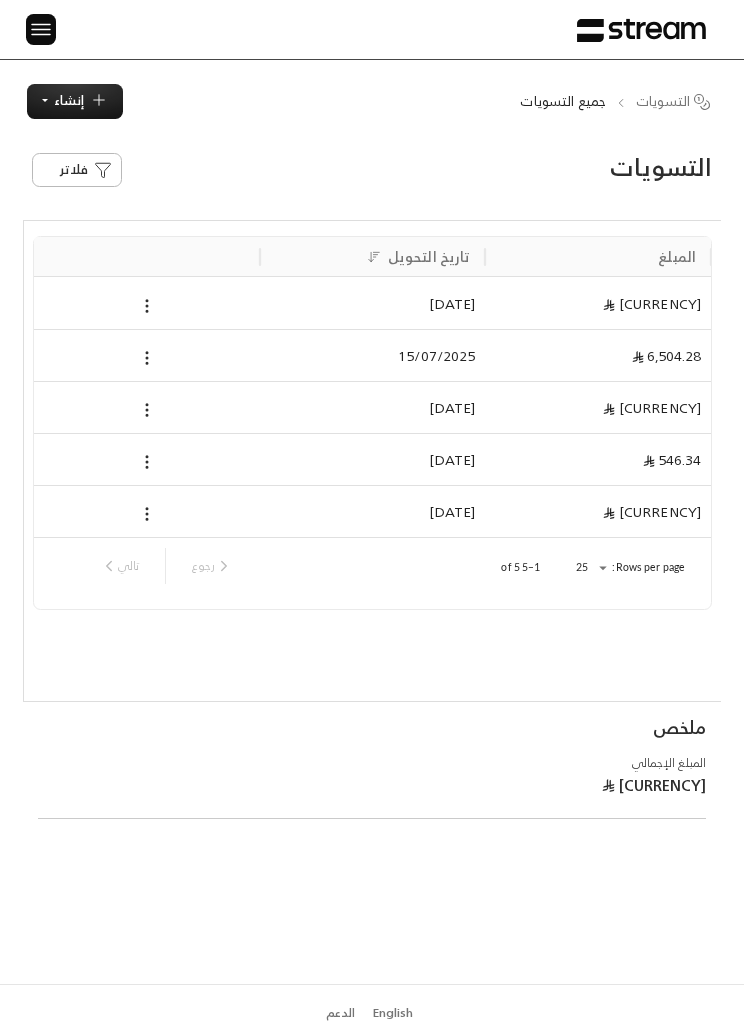click at bounding box center [41, 29] 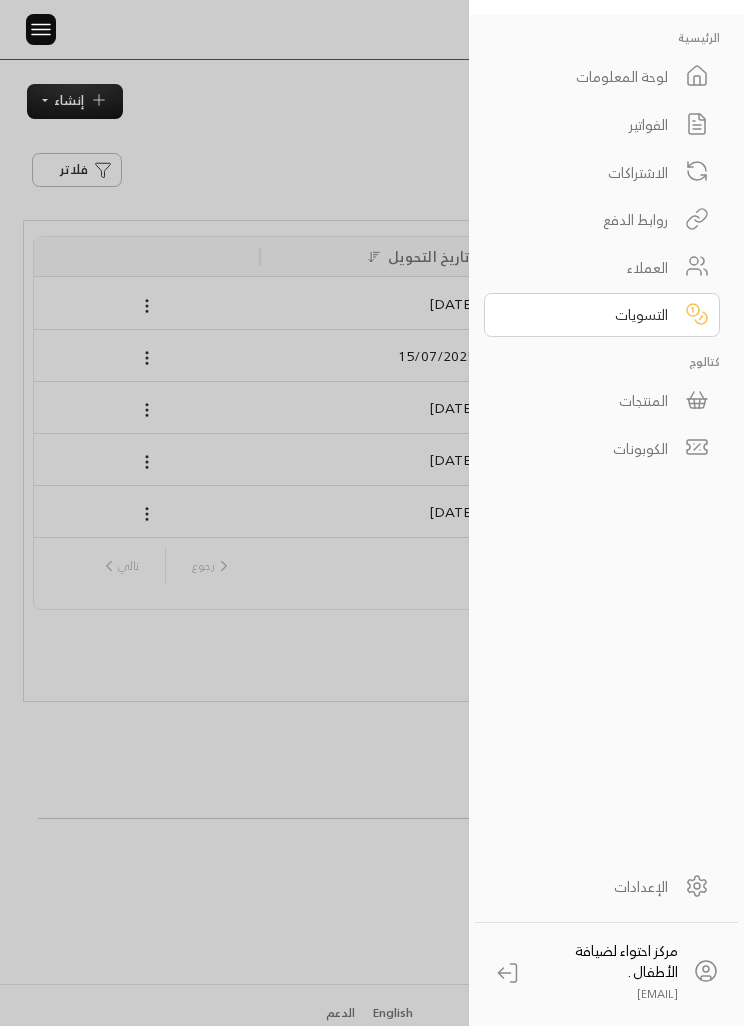 click on "روابط الدفع" at bounding box center (589, 219) 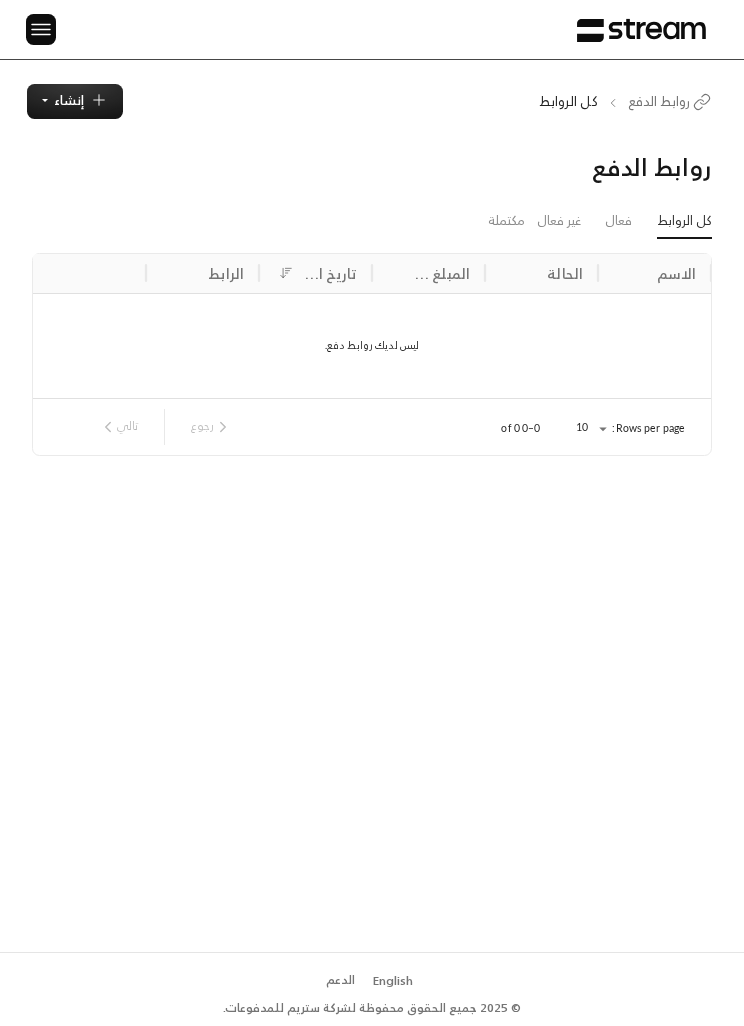 click on "إنشاء" at bounding box center (69, 100) 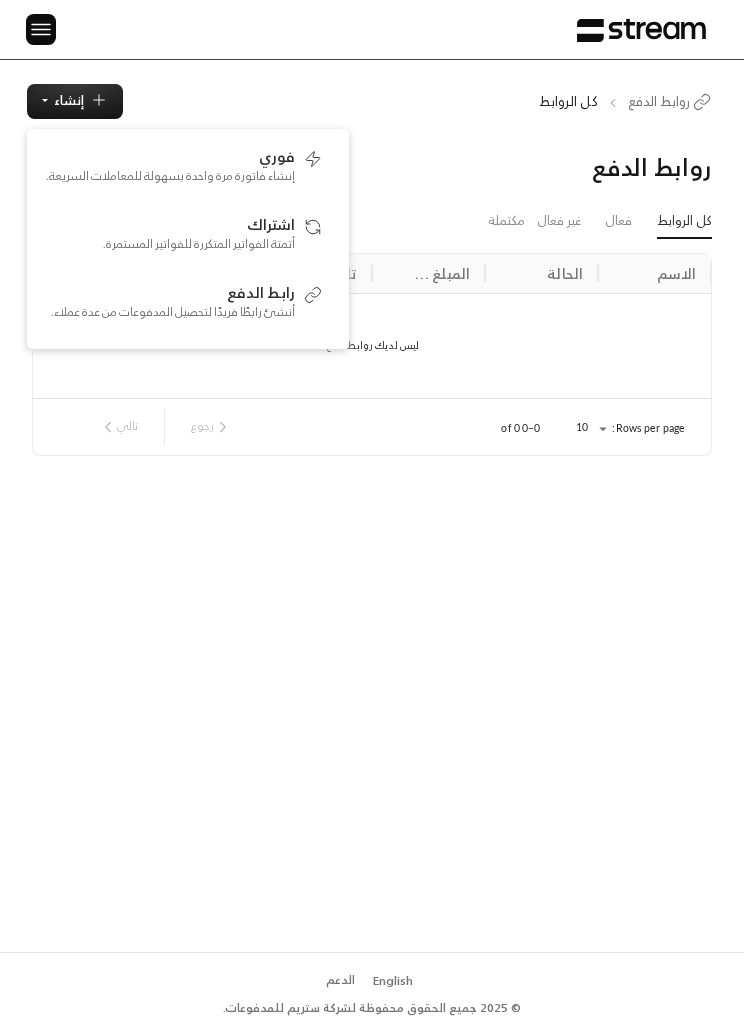click on "روابط الدفع كل الروابط فعال غير فعال مكتملة الاسم الحالة المبلغ المحصّل تاريخ الإنشاء الرابط ليس لديك روابط دفع. Rows per page: 10 ** 0–0 of 0 رجوع تالي" at bounding box center [372, 535] 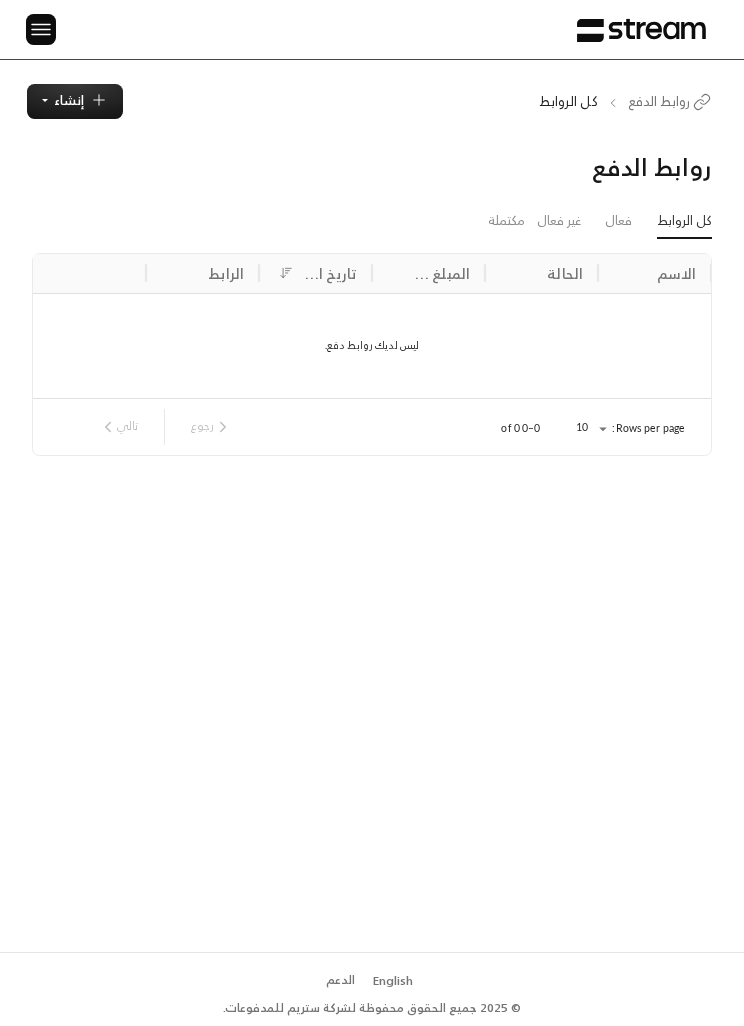 click at bounding box center (41, 29) 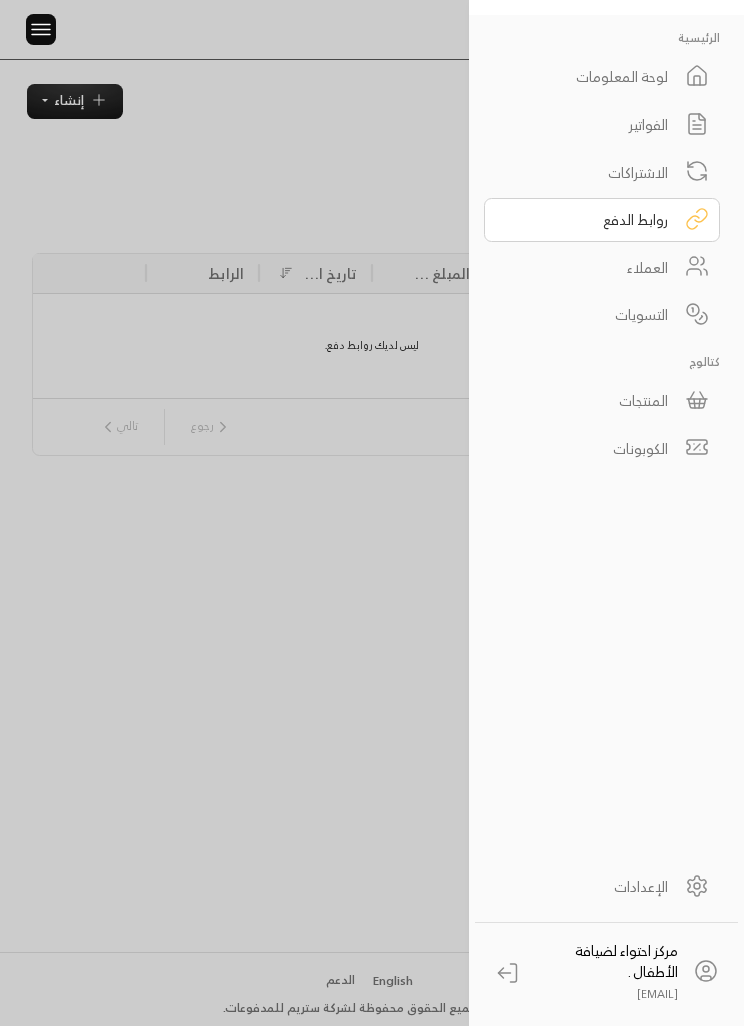 click at bounding box center [41, 29] 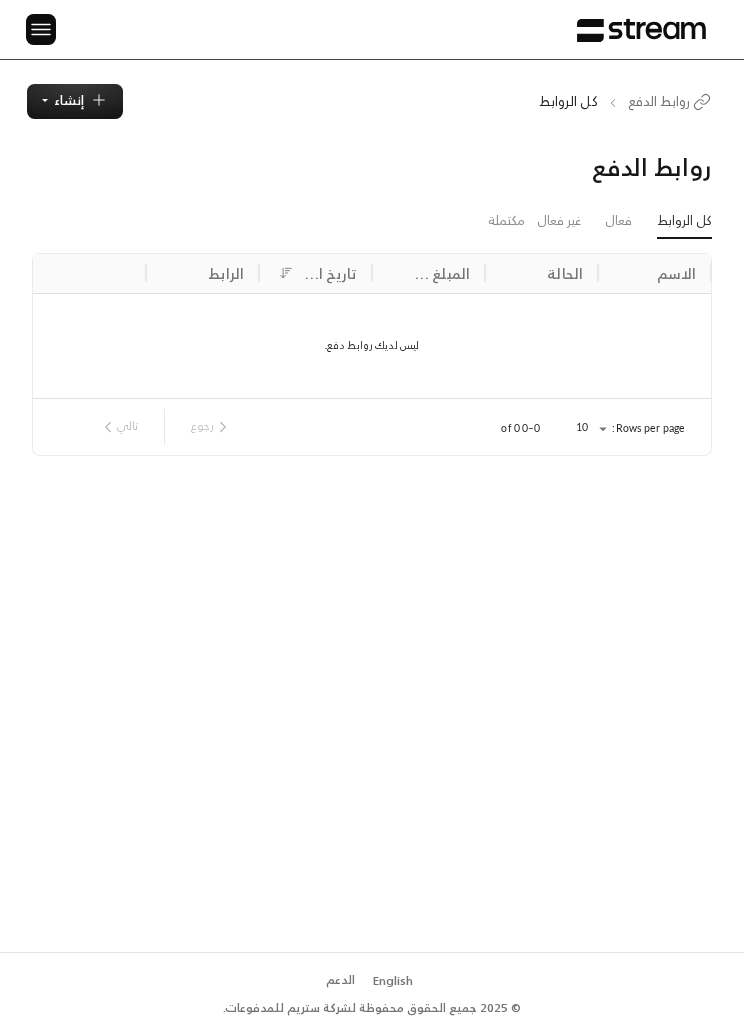 click at bounding box center (41, 29) 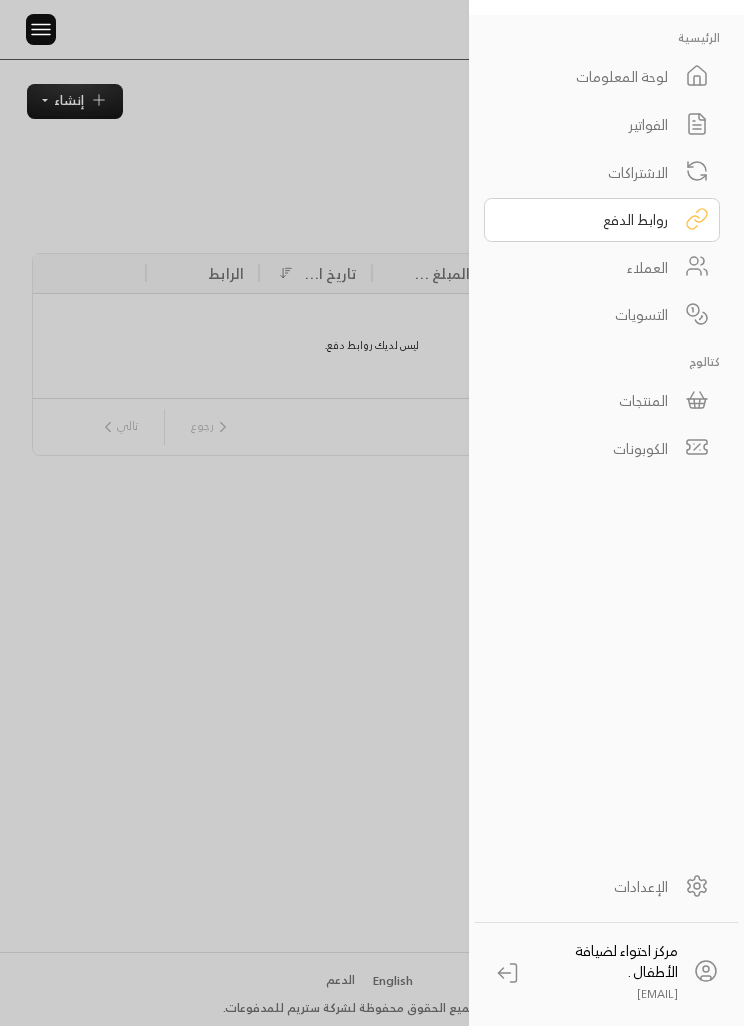 click 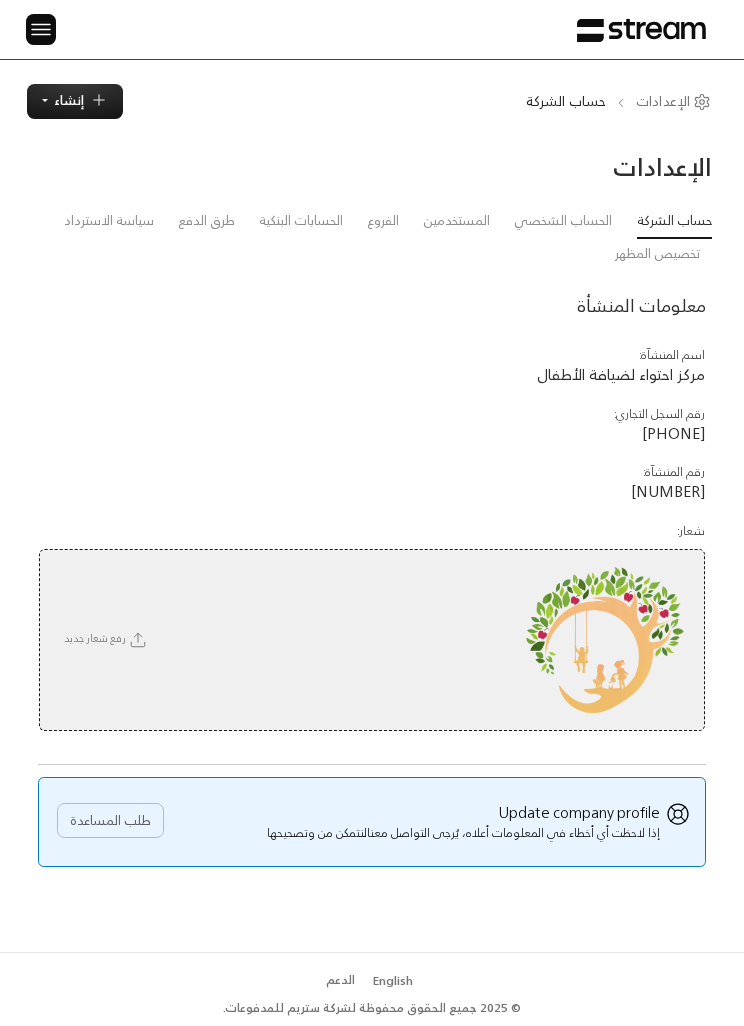 click on "طرق الدفع" at bounding box center (206, 221) 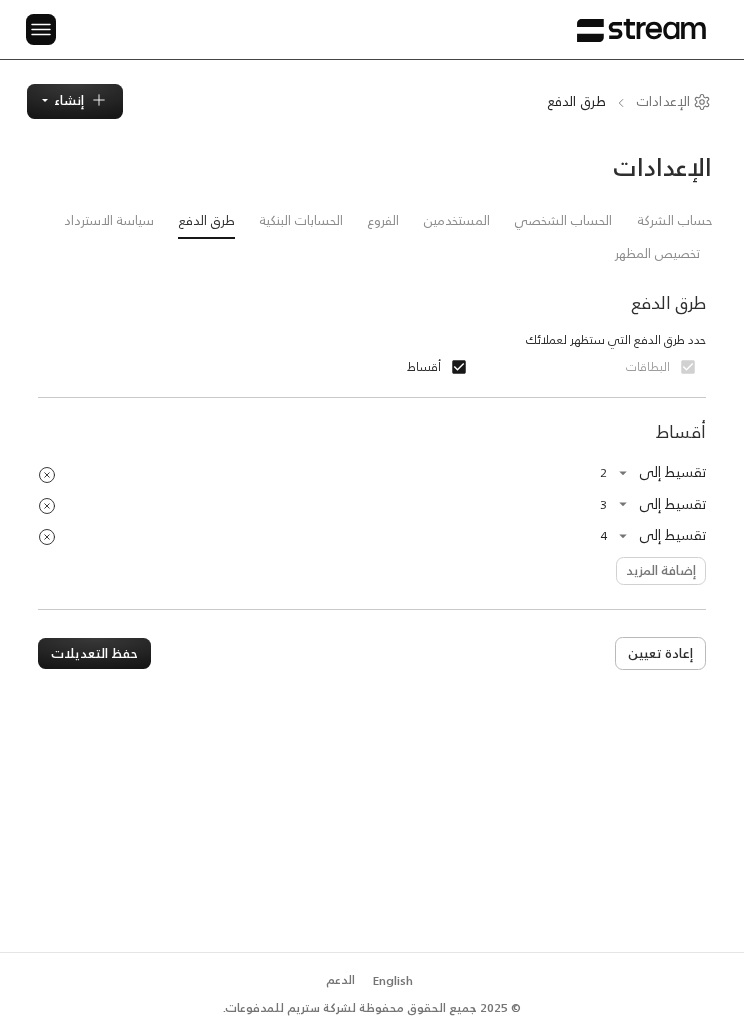 click on "الرئيسية لوحة المعلومات الفواتير الاشتراكات روابط الدفع العملاء التسويات كتالوج المنتجات الكوبونات الإعدادات   مركز احتواء لضيافة الأطفال .     [EMAIL]   الرئيسية لوحة المعلومات الفواتير الاشتراكات روابط الدفع العملاء التسويات كتالوج المنتجات الكوبونات الإعدادات   مركز احتواء لضيافة الأطفال .     [EMAIL]   الإعدادات طرق الدفع إنشاء   فوري إنشاء فاتورة مرة واحدة بسهولة للمعاملات السريعة. اشتراك أتمتة الفواتير المتكررة للفواتير المستمرة. رابط الدفع أنشئ رابطًا فريدًا لتحصيل المدفوعات من عدة عملاء. الإعدادات حساب الشركة الفروع 2 *" at bounding box center [372, 513] 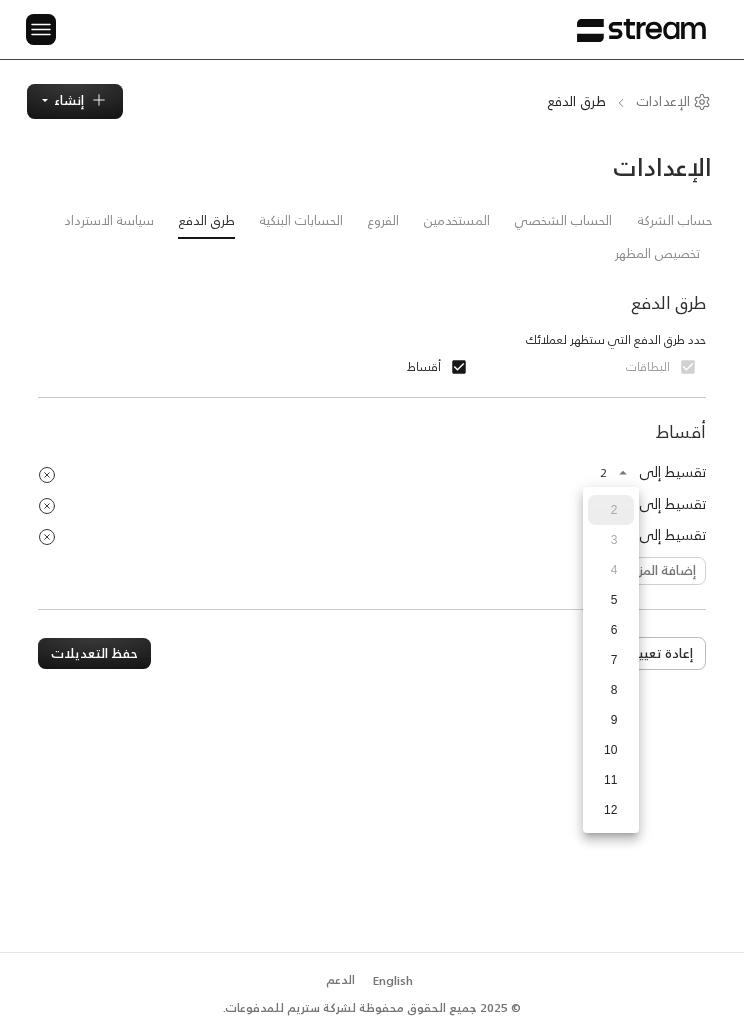 click at bounding box center [372, 513] 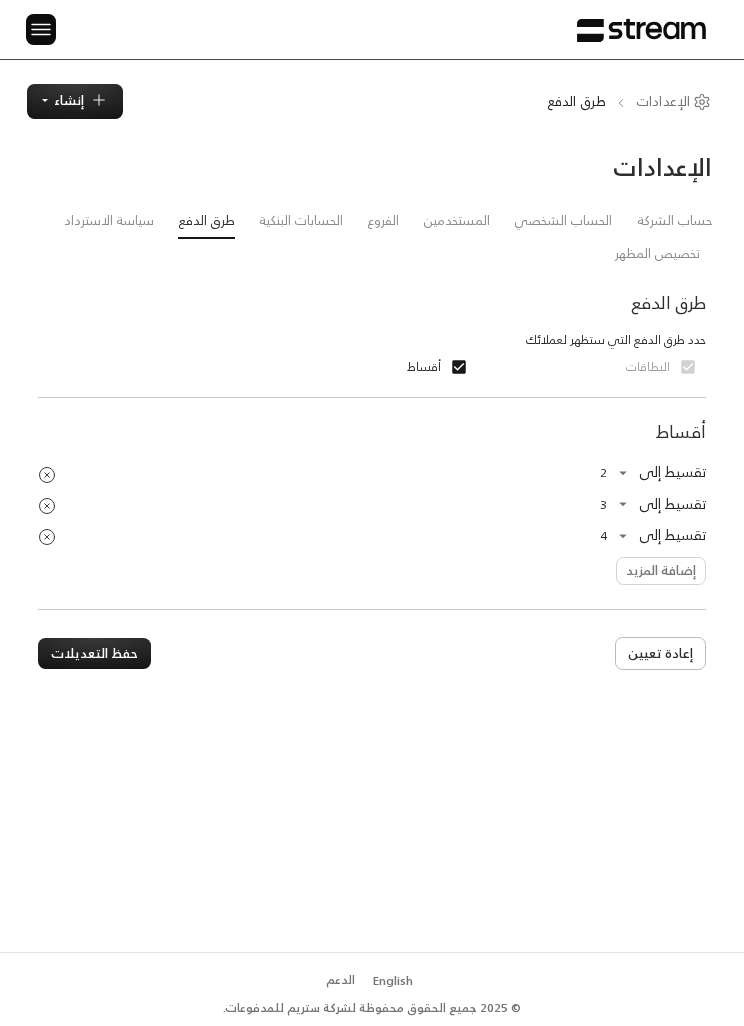 click on "الرئيسية لوحة المعلومات الفواتير الاشتراكات روابط الدفع العملاء التسويات كتالوج المنتجات الكوبونات الإعدادات   مركز احتواء لضيافة الأطفال .     [EMAIL]   الرئيسية لوحة المعلومات الفواتير الاشتراكات روابط الدفع العملاء التسويات كتالوج المنتجات الكوبونات الإعدادات   مركز احتواء لضيافة الأطفال .     [EMAIL]   الإعدادات طرق الدفع إنشاء   فوري إنشاء فاتورة مرة واحدة بسهولة للمعاملات السريعة. اشتراك أتمتة الفواتير المتكررة للفواتير المستمرة. رابط الدفع أنشئ رابطًا فريدًا لتحصيل المدفوعات من عدة عملاء. الإعدادات حساب الشركة الفروع 2 *" at bounding box center (372, 513) 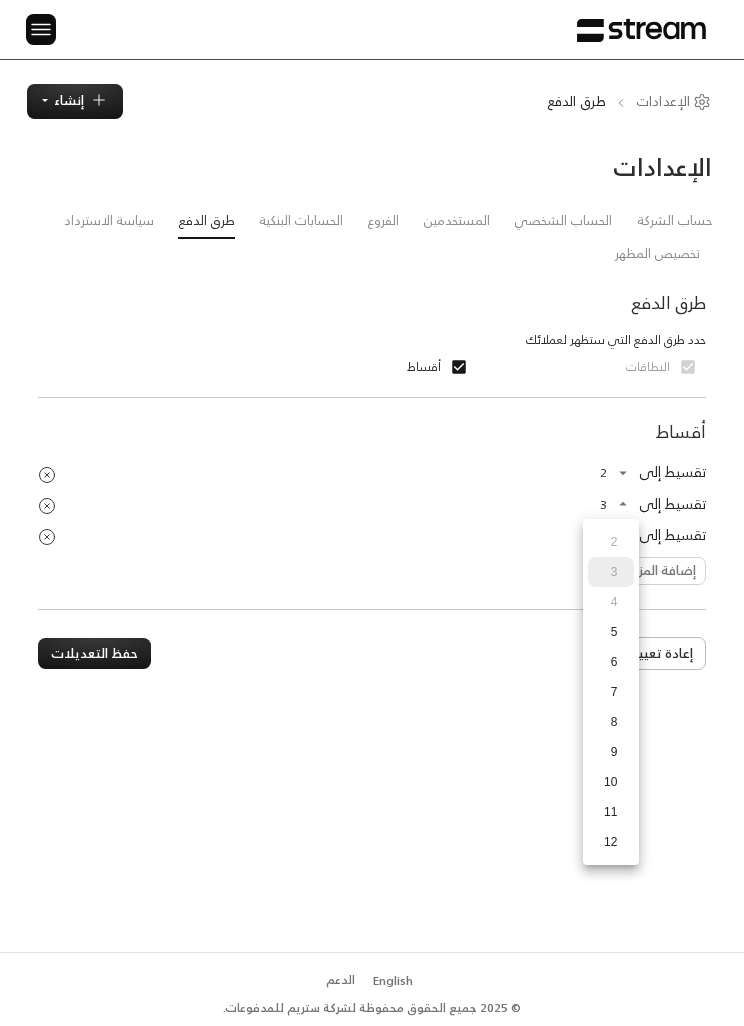 click on "2 3 4 5 6 7 8 9 10 11 12" at bounding box center [611, 692] 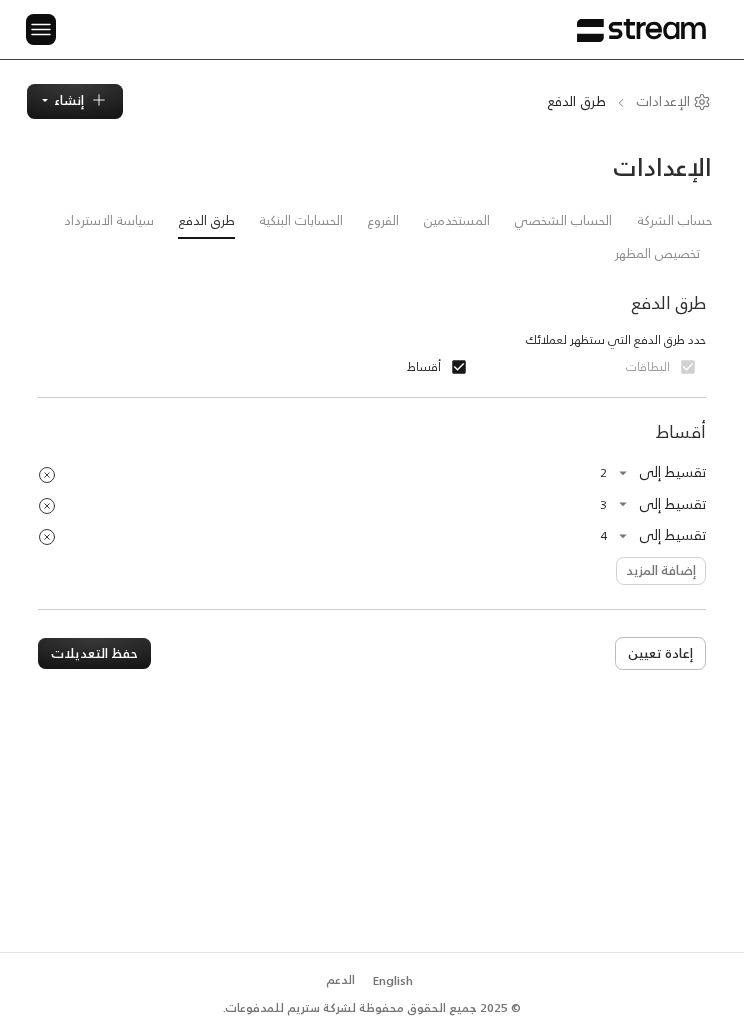 click 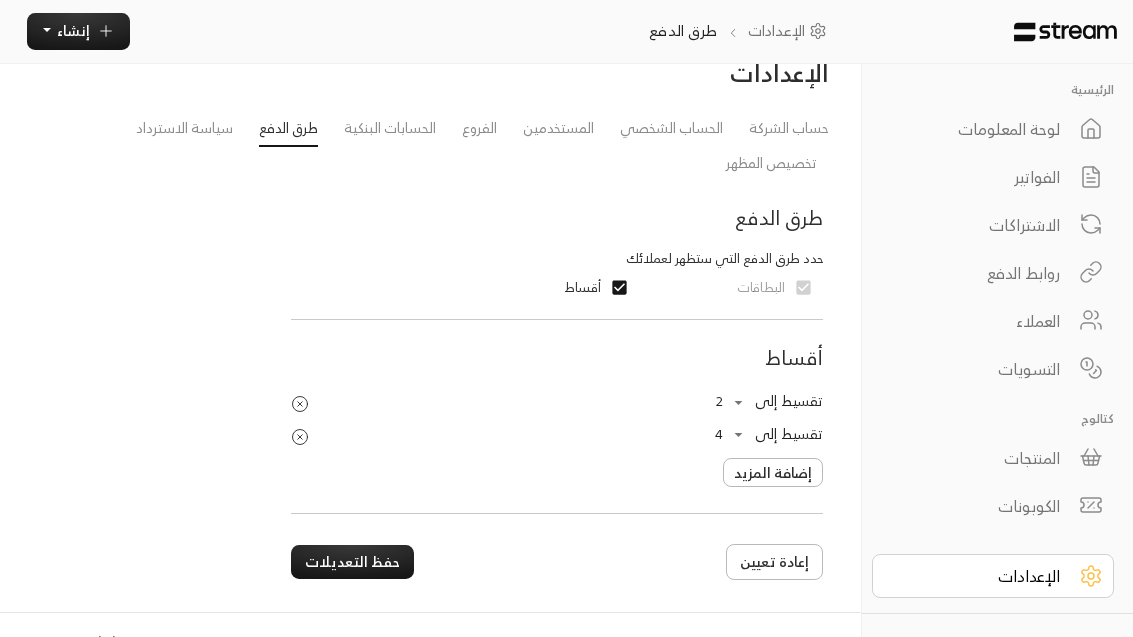 scroll, scrollTop: 38, scrollLeft: 0, axis: vertical 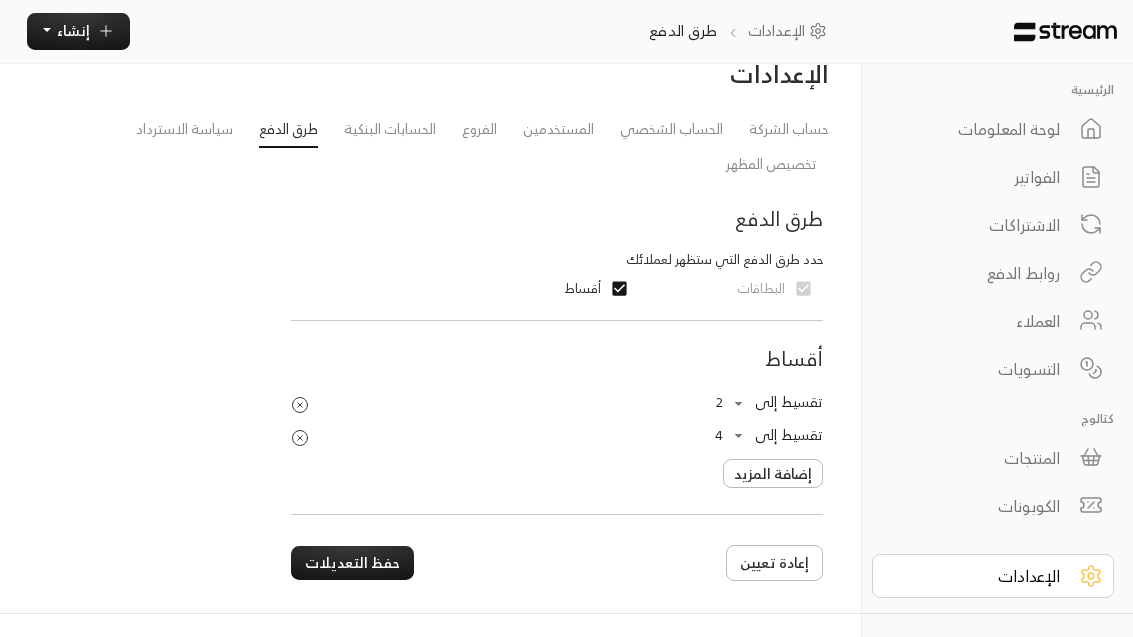 click 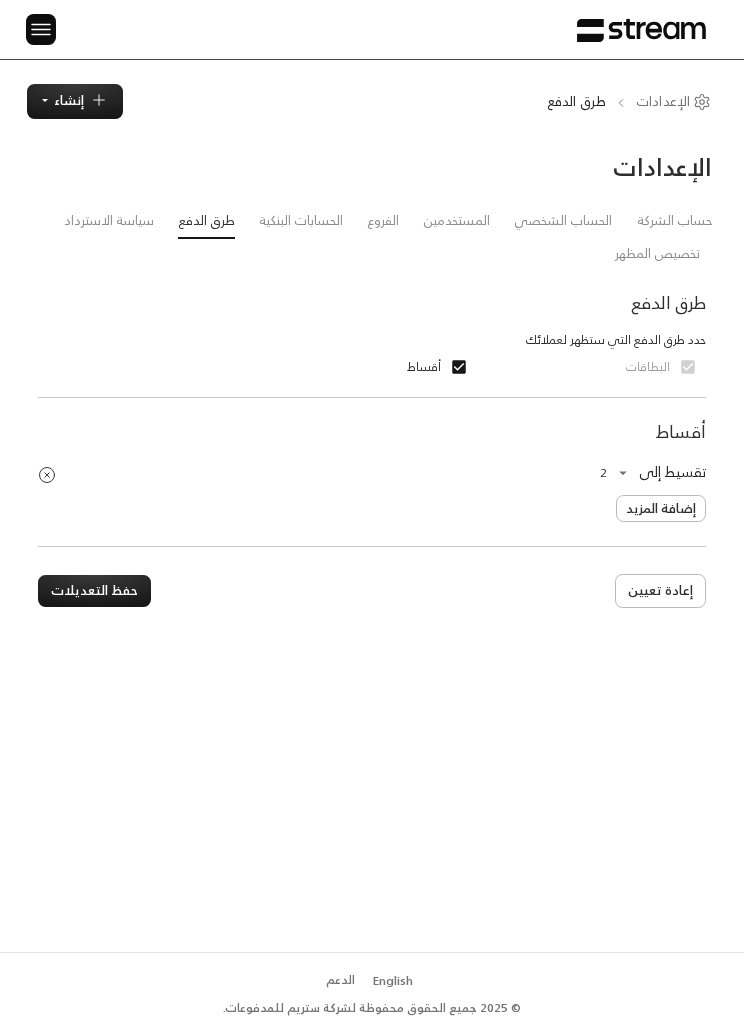 scroll, scrollTop: 65, scrollLeft: 0, axis: vertical 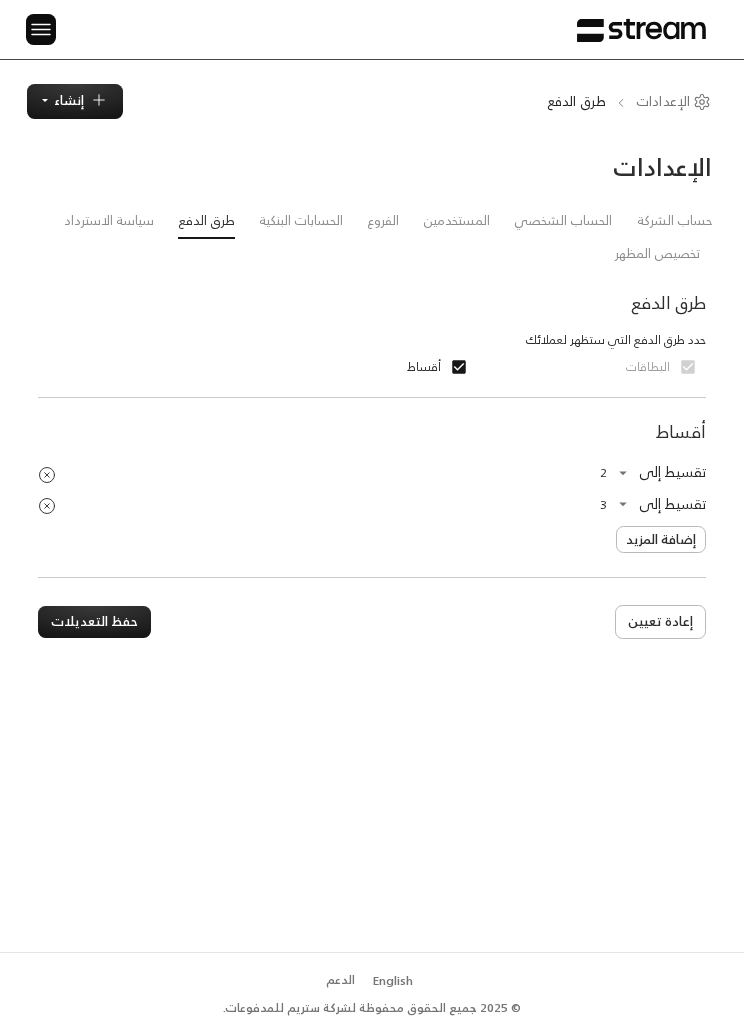 click on "حفظ التعديلات" at bounding box center [94, 622] 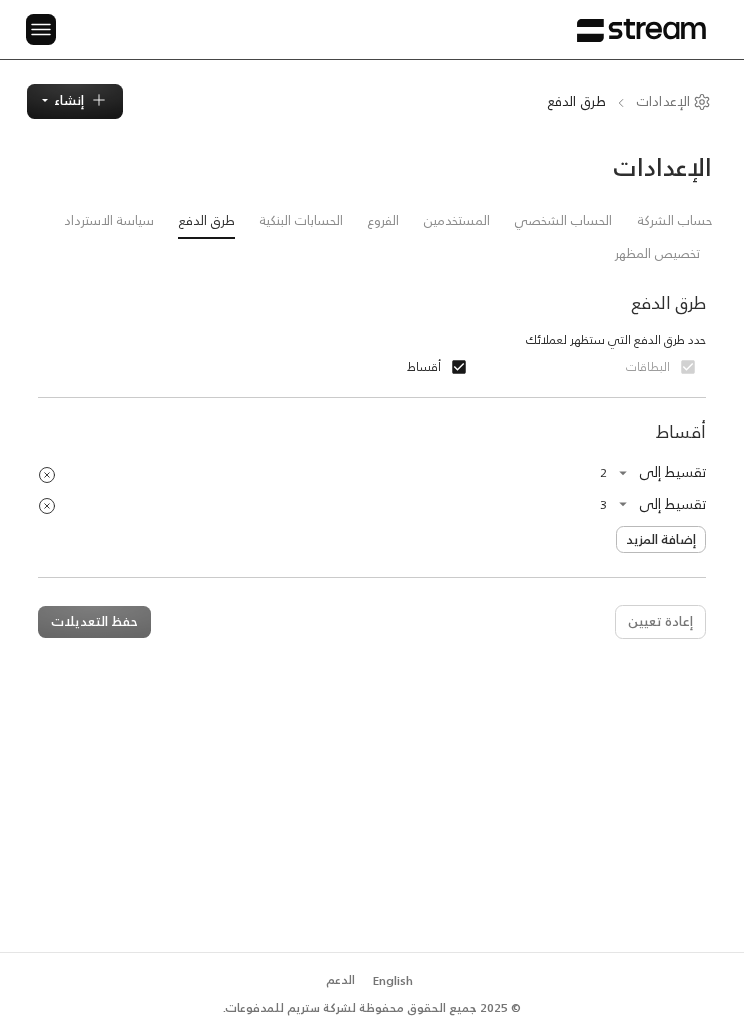 scroll, scrollTop: 0, scrollLeft: 0, axis: both 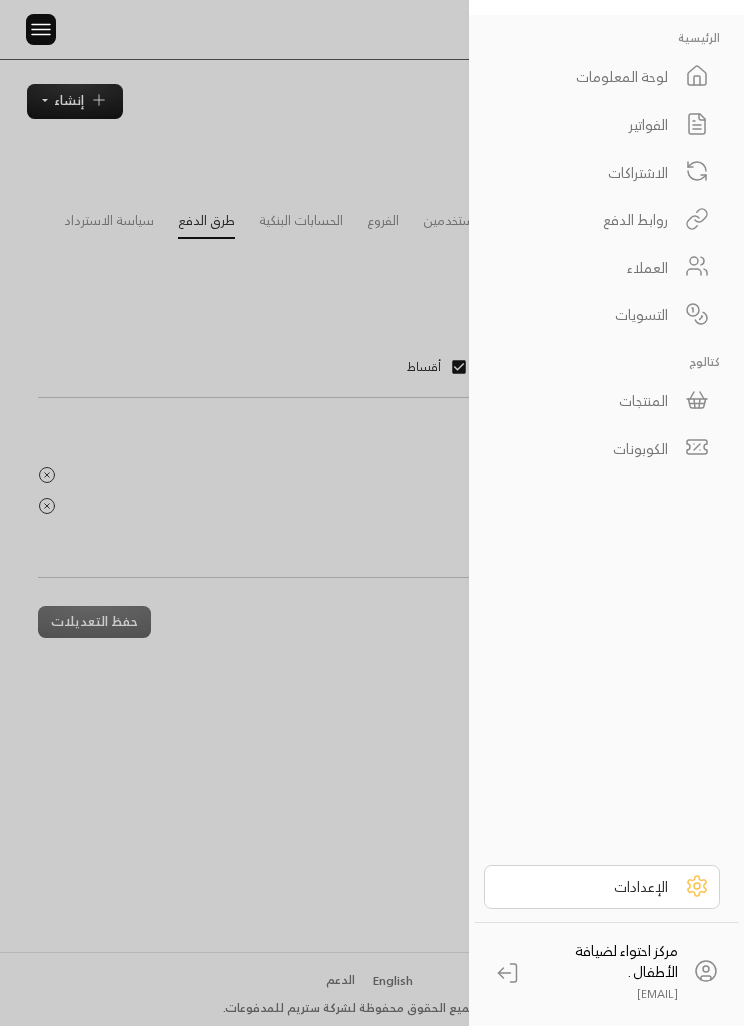 click on "الفواتير" at bounding box center (602, 125) 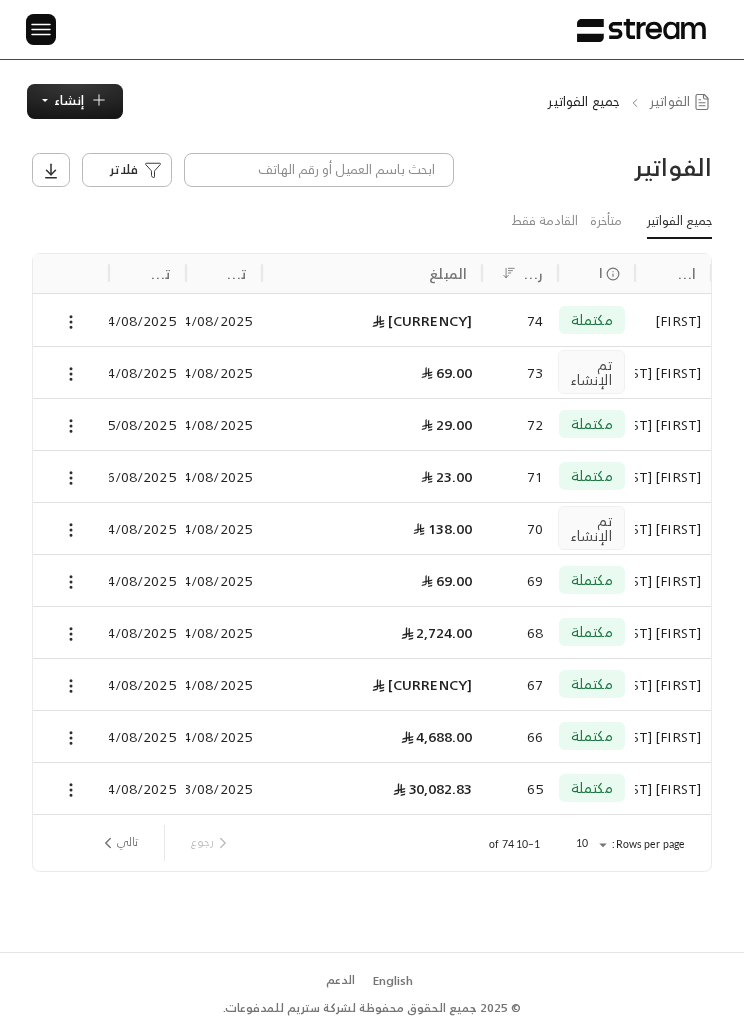 click on "إنشاء" at bounding box center [69, 100] 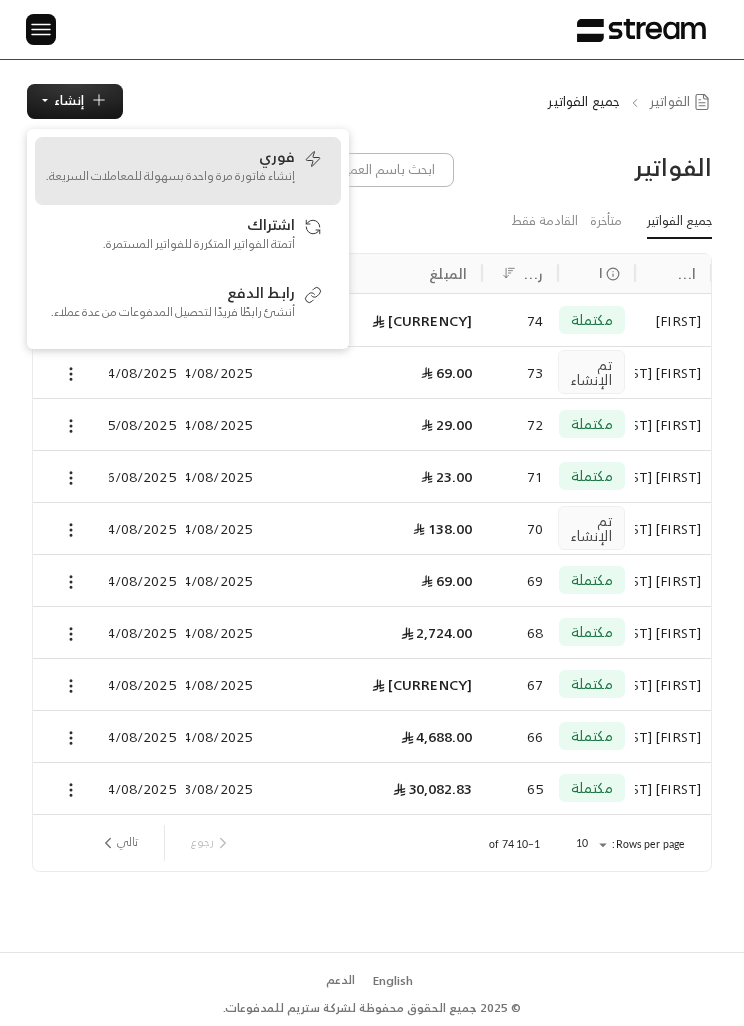 click on "إنشاء فاتورة مرة واحدة بسهولة للمعاملات السريعة." at bounding box center (170, 176) 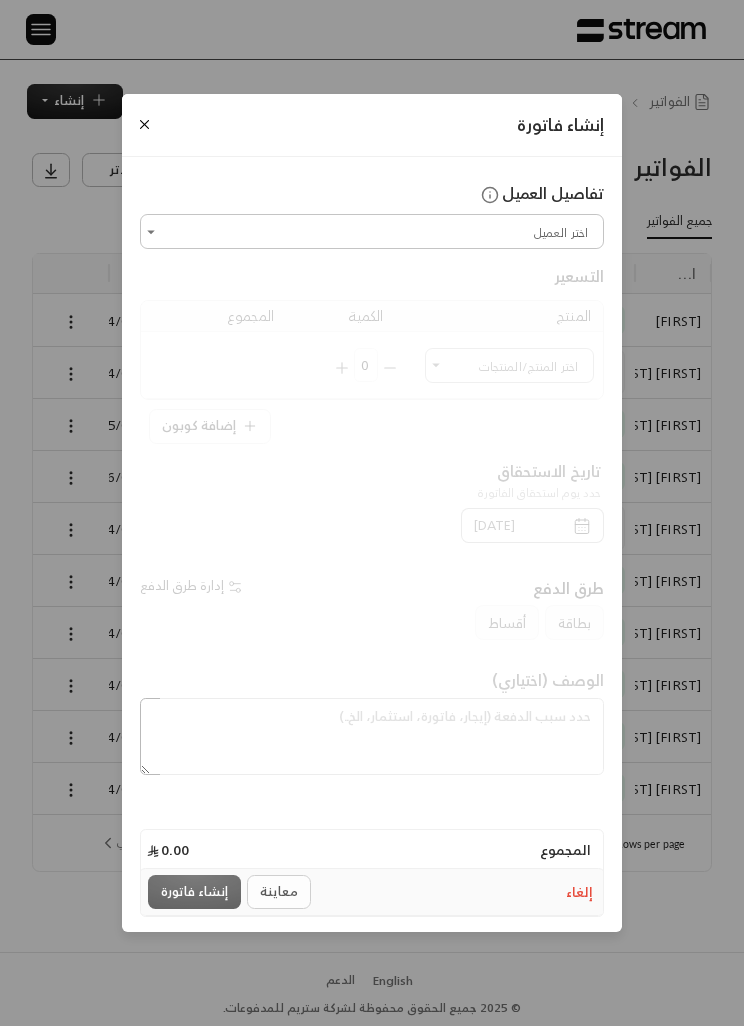 click on "اختر العميل" at bounding box center (372, 231) 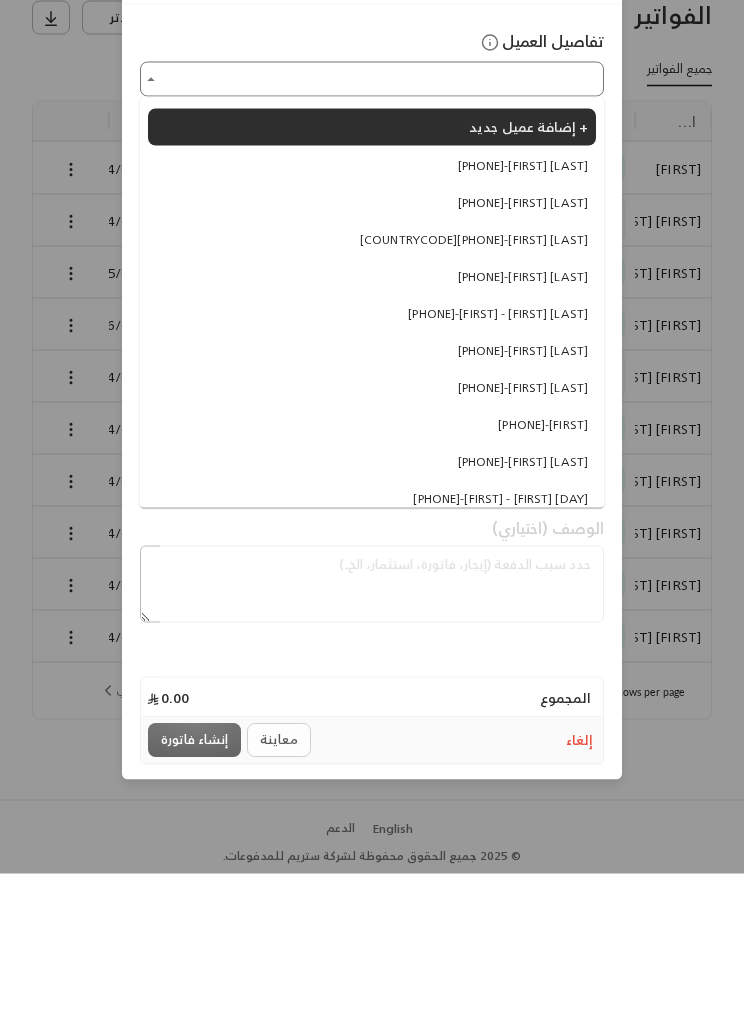 scroll, scrollTop: 0, scrollLeft: 0, axis: both 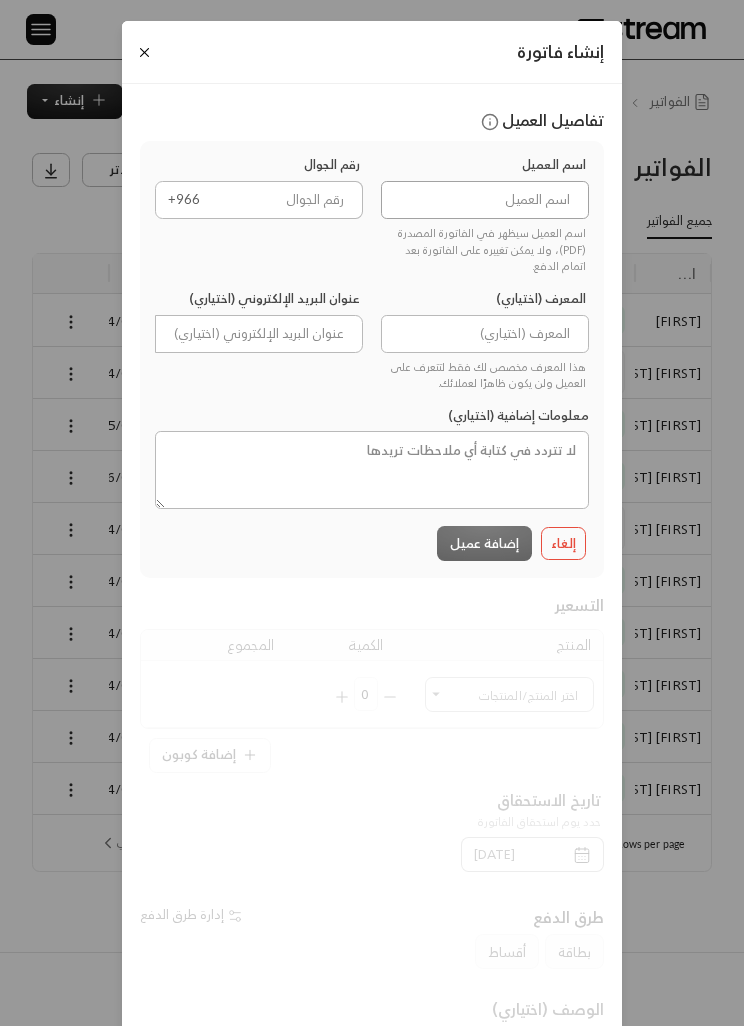 click at bounding box center (485, 200) 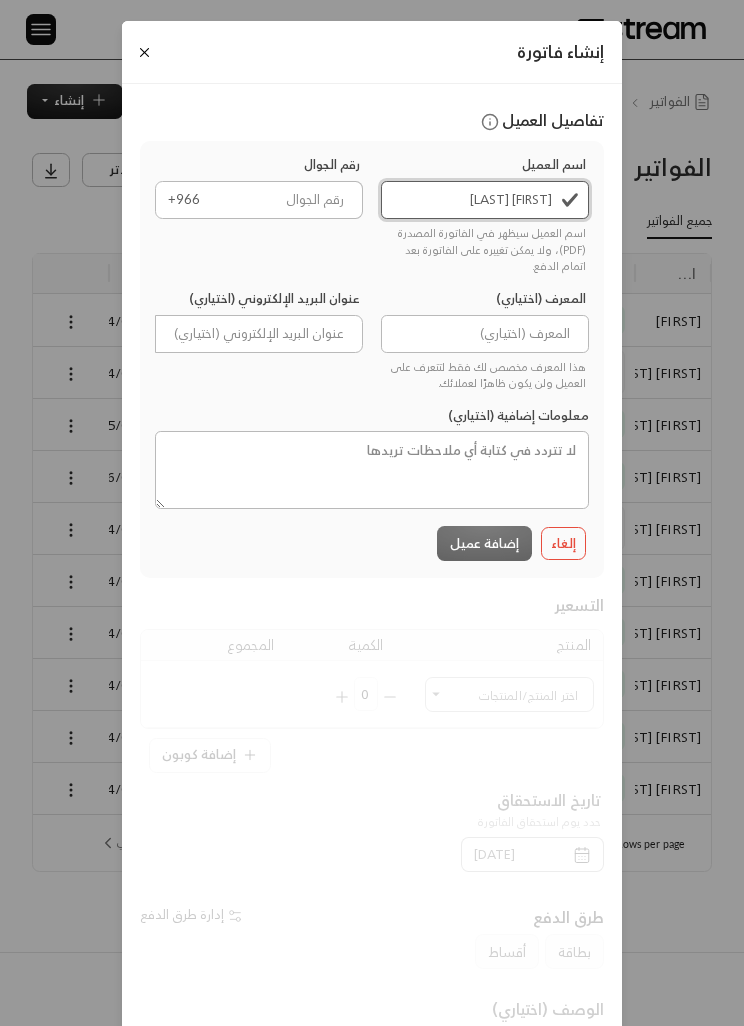 type on "[FIRST] [LAST]" 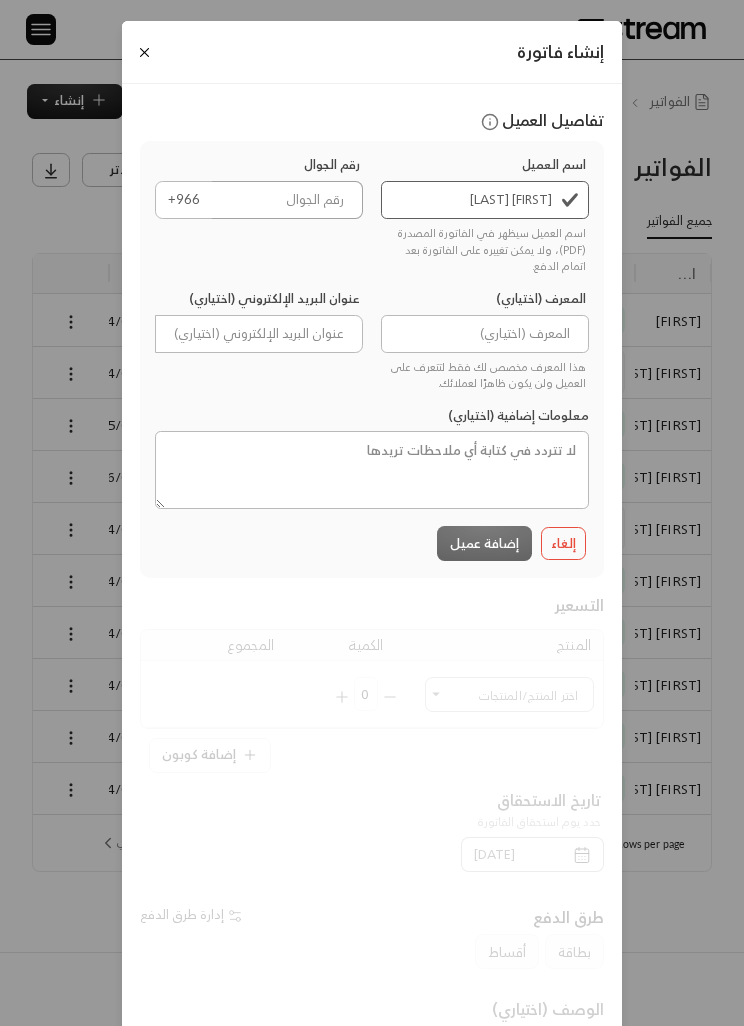 click at bounding box center [287, 200] 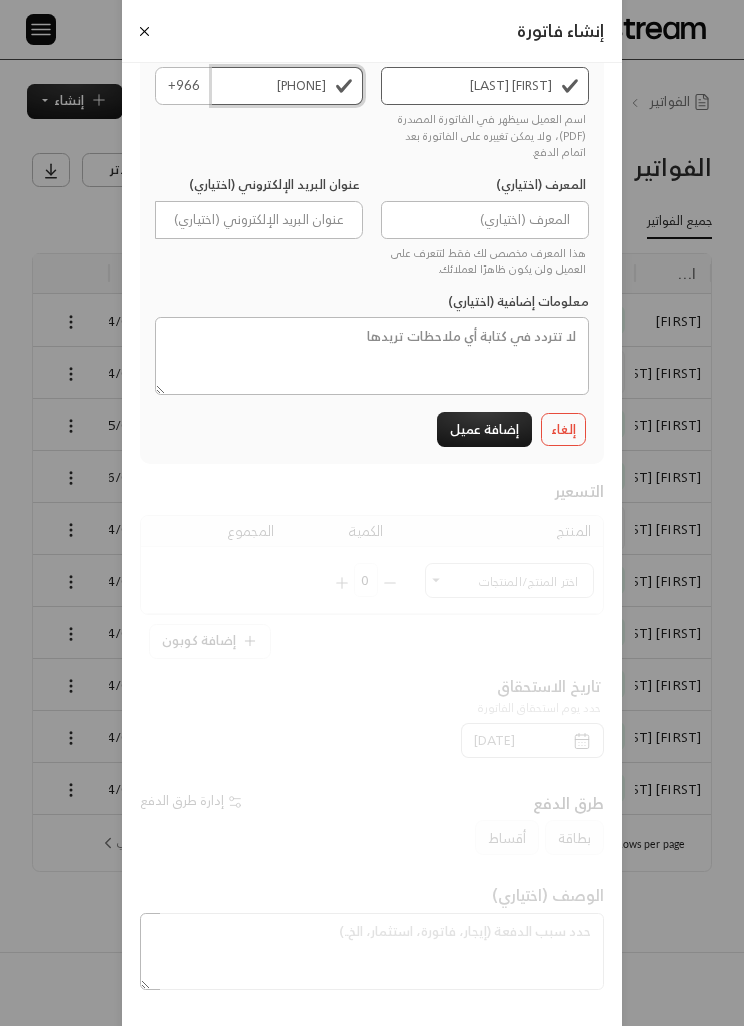 scroll, scrollTop: 231, scrollLeft: 0, axis: vertical 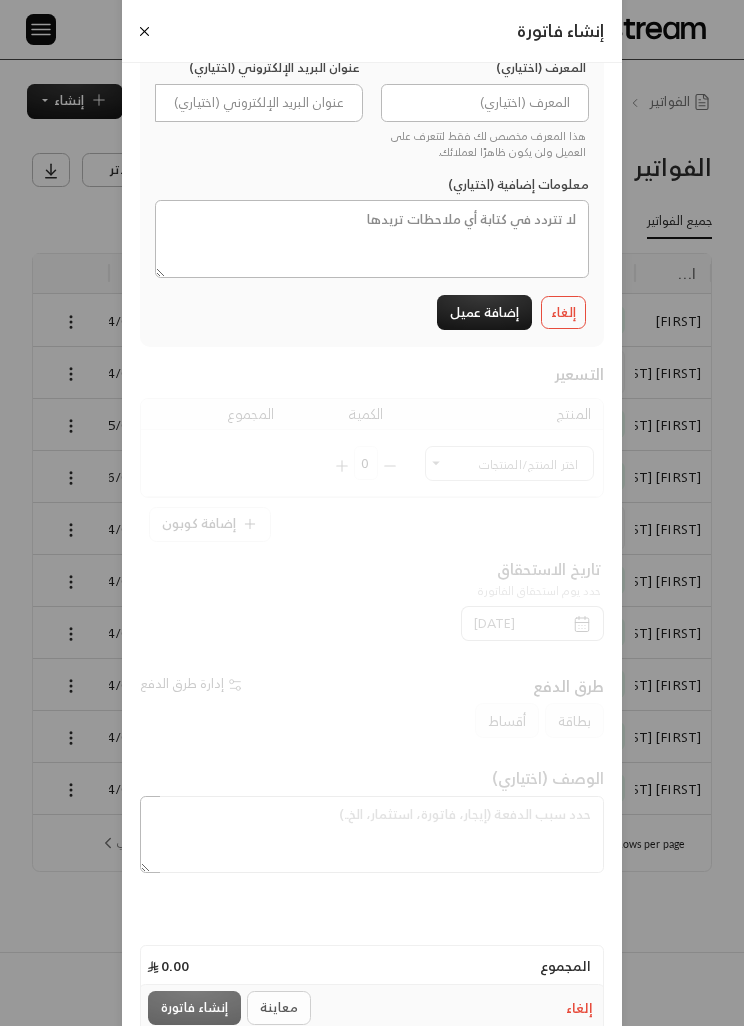 type on "[PHONE]" 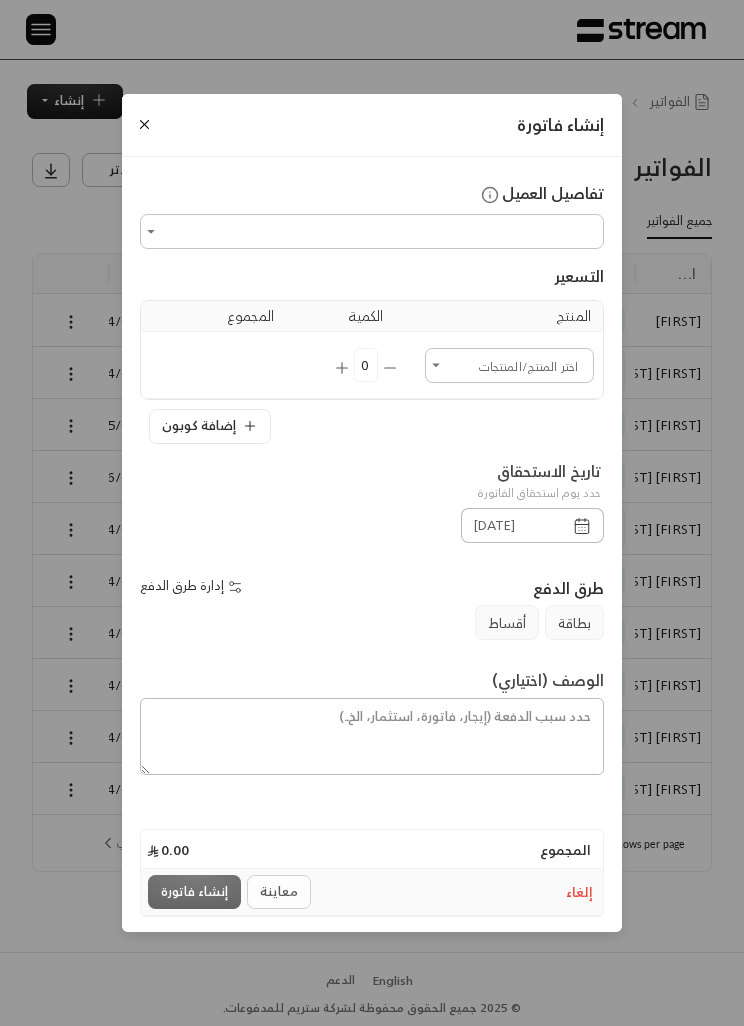 type on "**********" 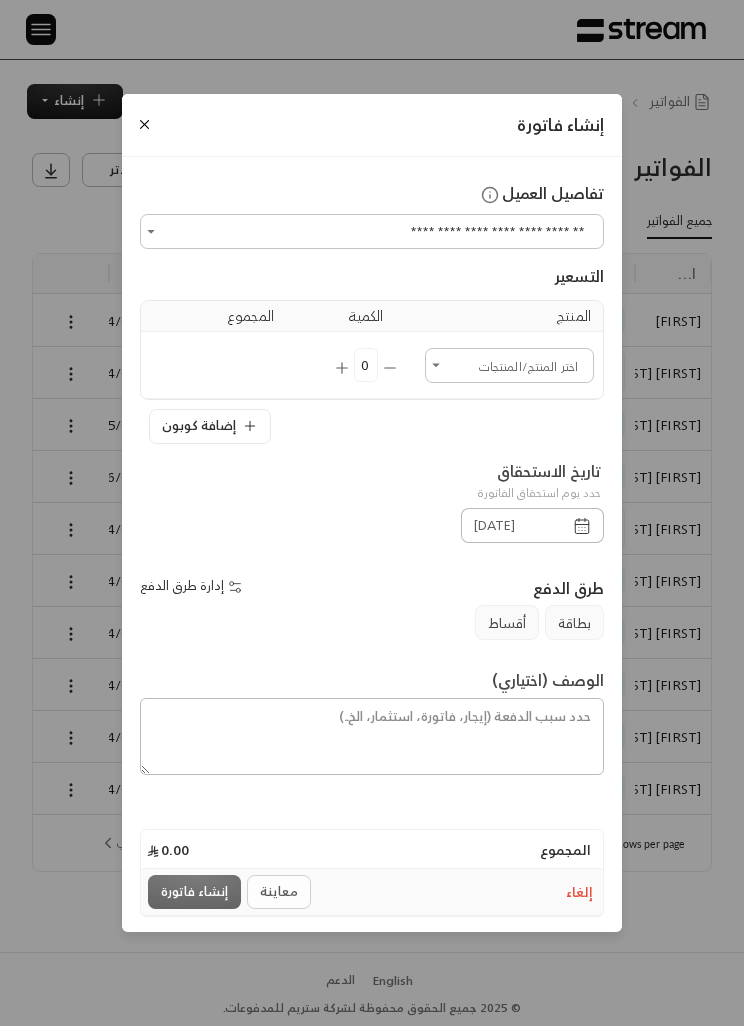 scroll, scrollTop: 0, scrollLeft: 0, axis: both 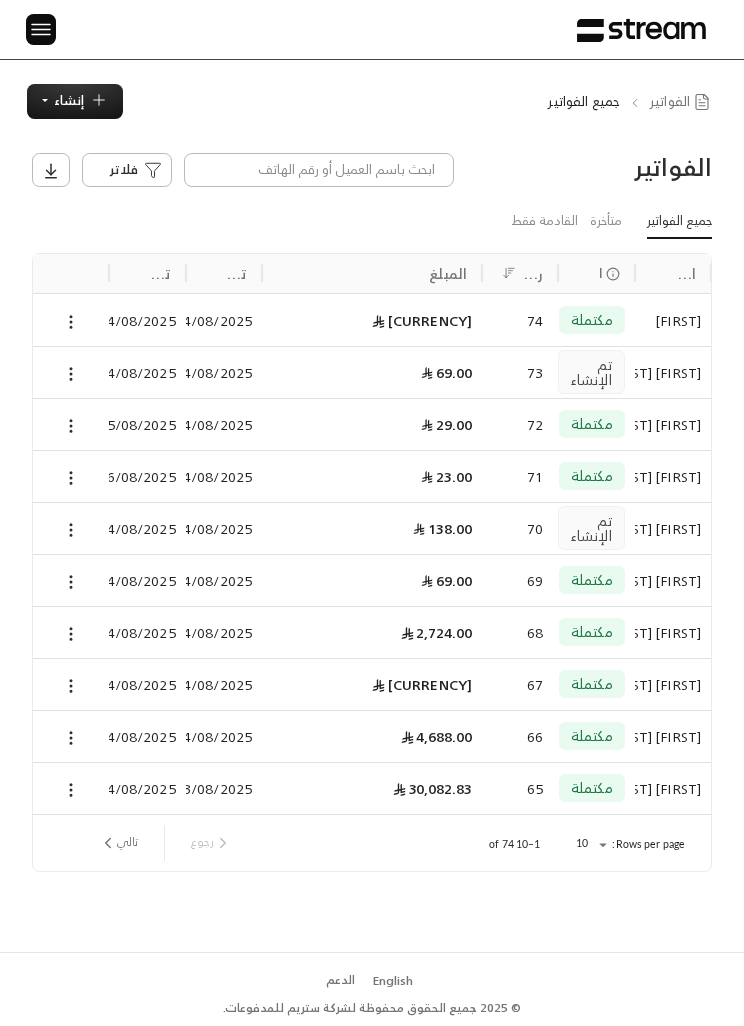 click at bounding box center (41, 29) 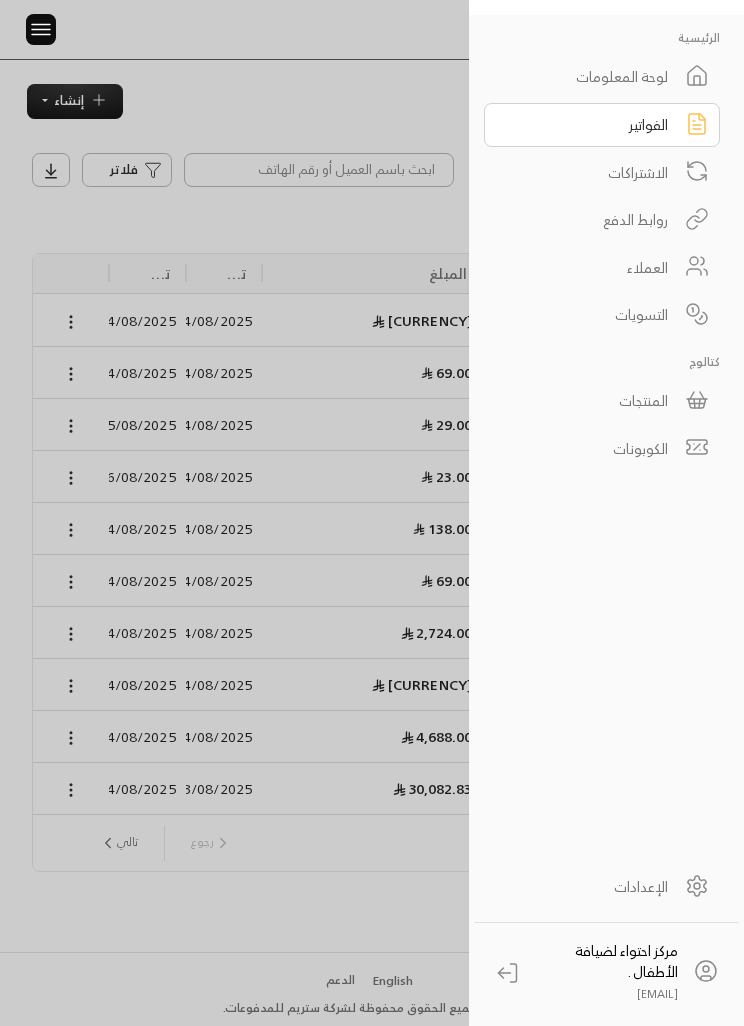 click at bounding box center [372, 513] 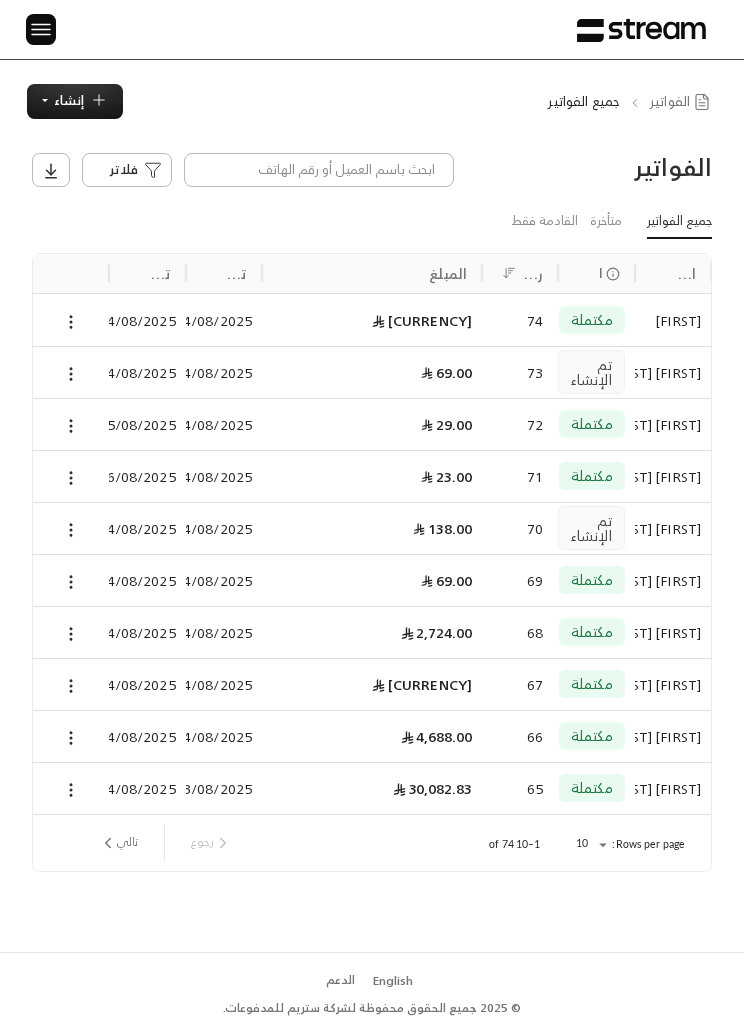 click at bounding box center [41, 29] 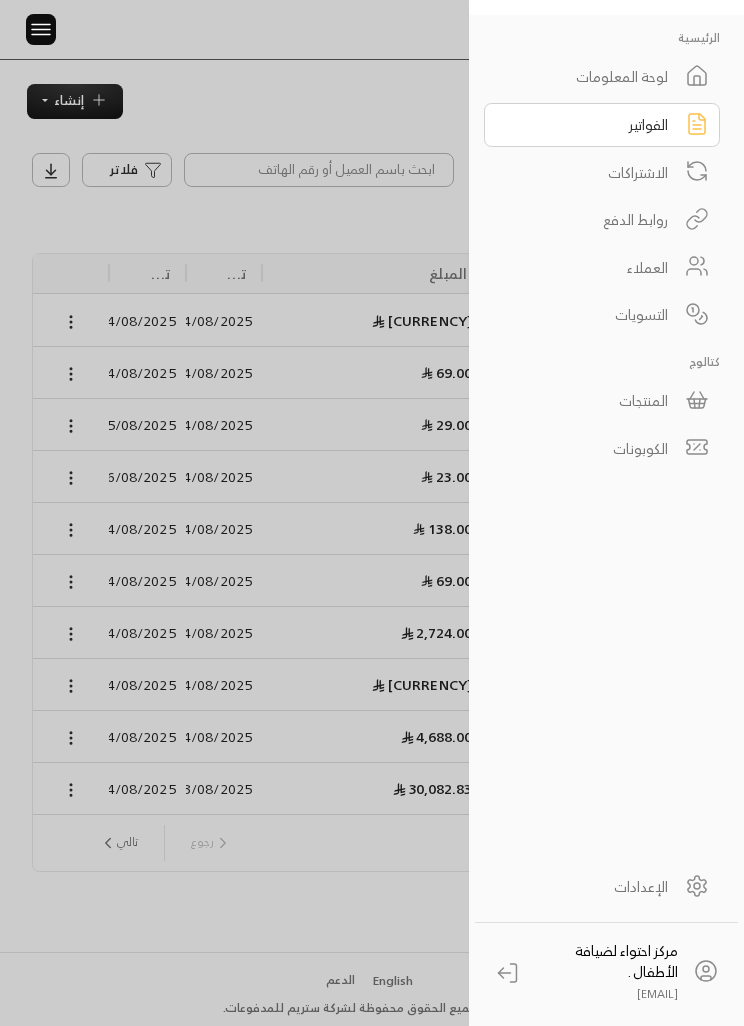 click on "الإعدادات" at bounding box center [602, 887] 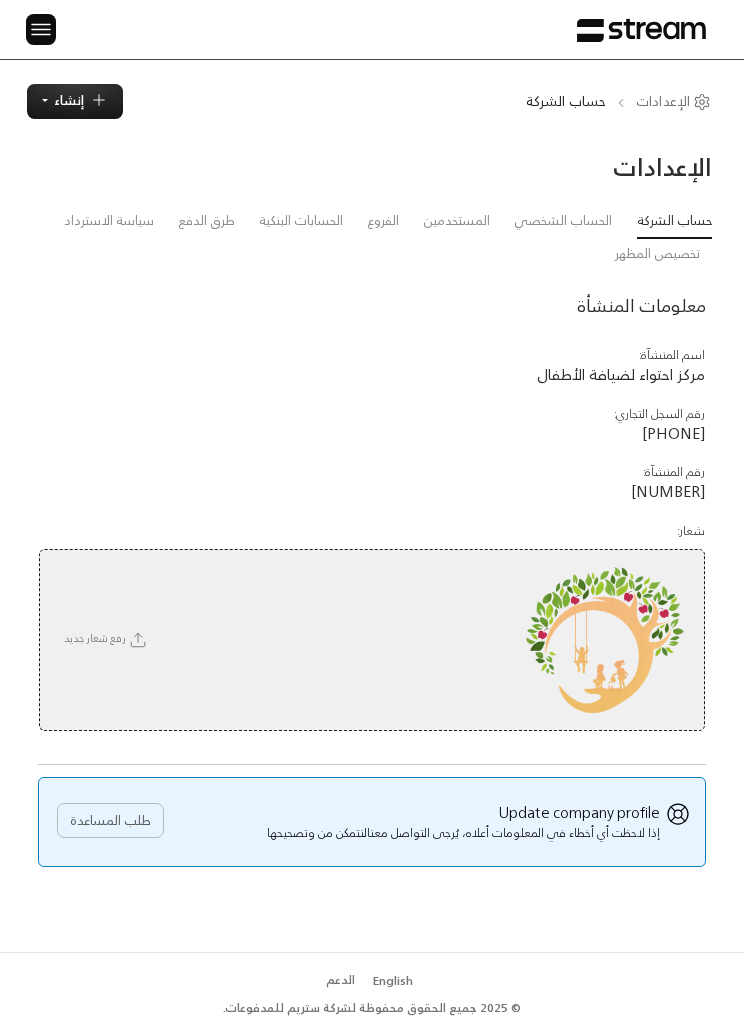 click on "طرق الدفع" at bounding box center [206, 221] 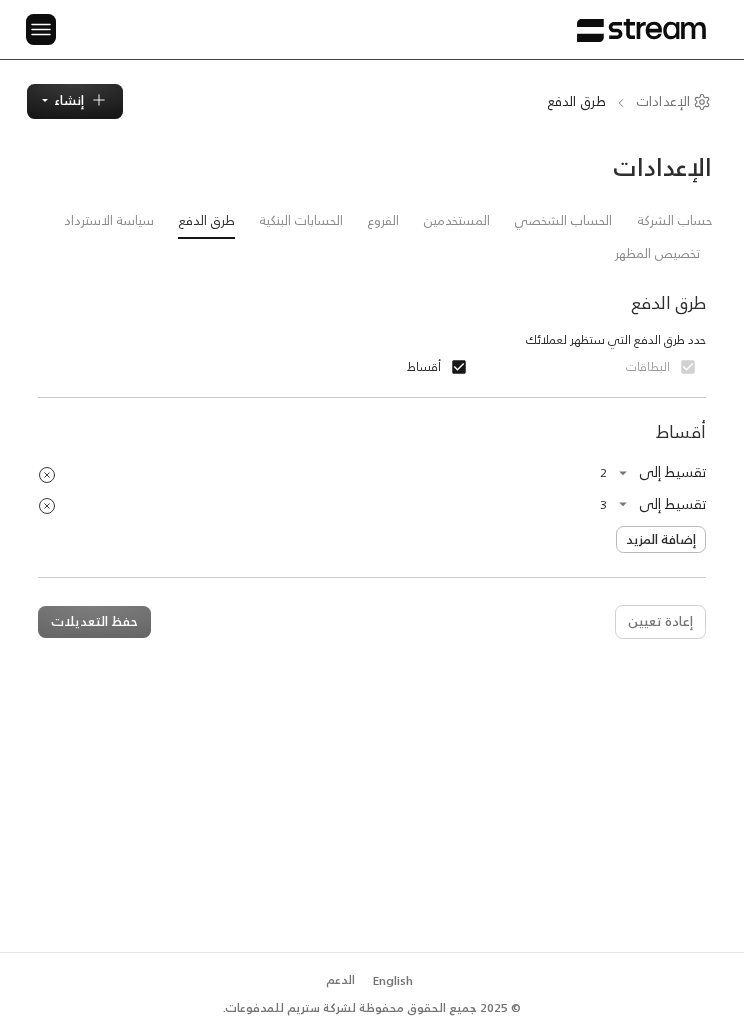 click on "سياسة الاسترداد" at bounding box center [109, 221] 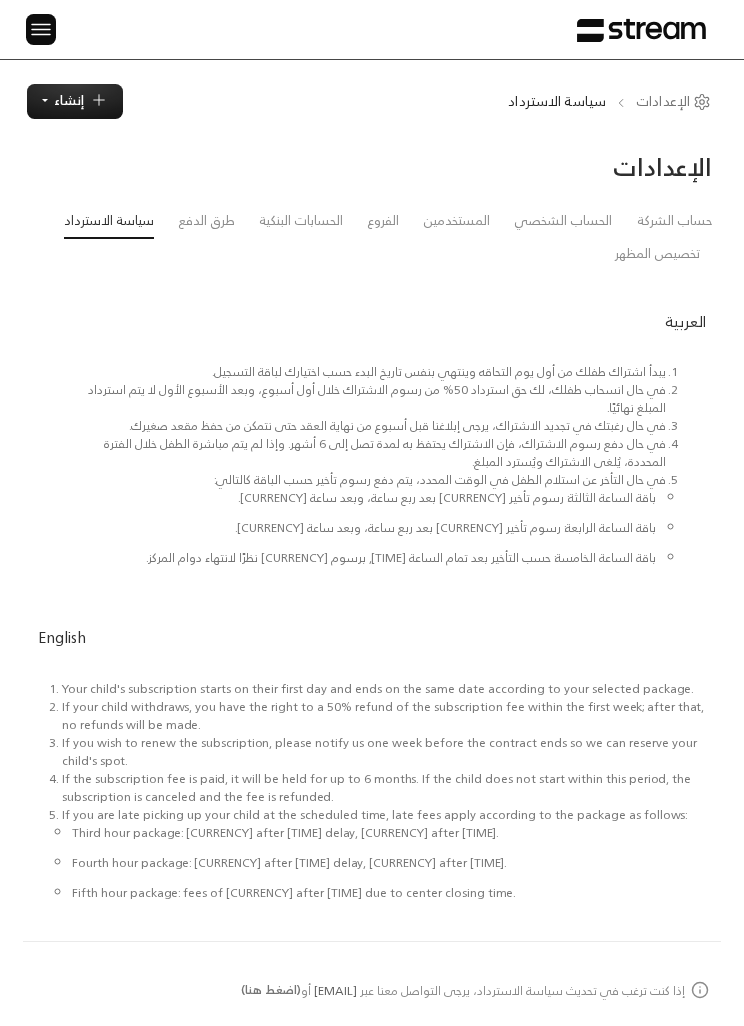 click on "طرق الدفع" at bounding box center [206, 221] 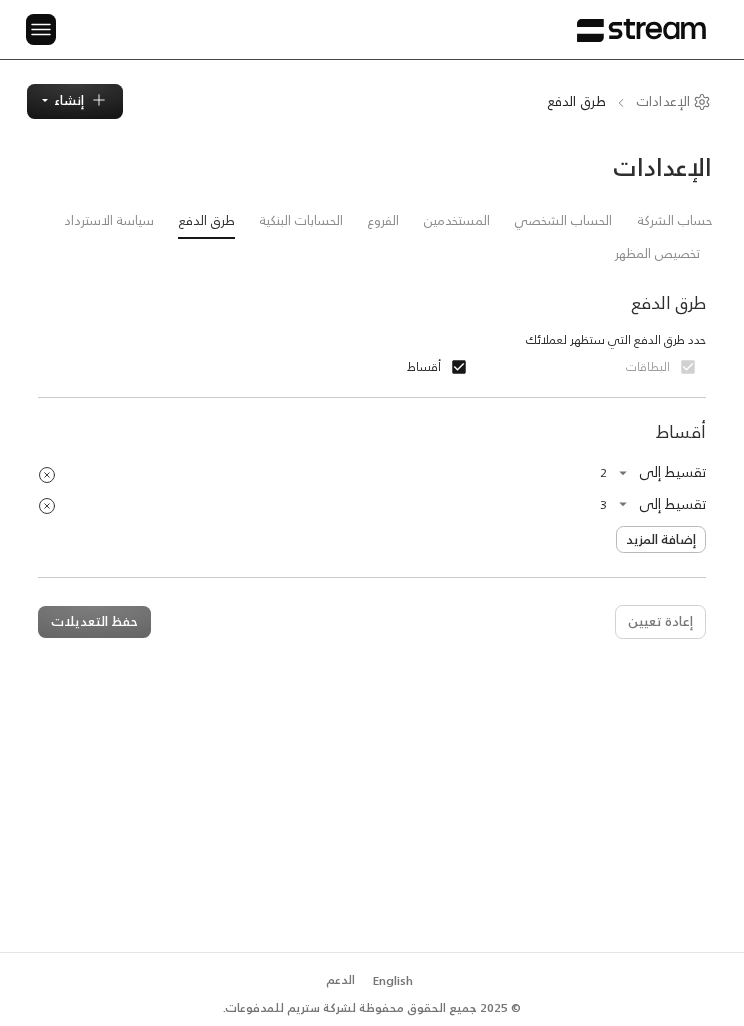 click on "الرئيسية لوحة المعلومات الفواتير الاشتراكات روابط الدفع العملاء التسويات كتالوج المنتجات الكوبونات الإعدادات   مركز احتواء لضيافة الأطفال .     [EMAIL]   الرئيسية لوحة المعلومات الفواتير الاشتراكات روابط الدفع العملاء التسويات كتالوج المنتجات الكوبونات الإعدادات   مركز احتواء لضيافة الأطفال .     [EMAIL]   الإعدادات طرق الدفع إنشاء   فوري إنشاء فاتورة مرة واحدة بسهولة للمعاملات السريعة. اشتراك أتمتة الفواتير المتكررة للفواتير المستمرة. رابط الدفع أنشئ رابطًا فريدًا لتحصيل المدفوعات من عدة عملاء. الإعدادات حساب الشركة الفروع 2 *" at bounding box center [372, 513] 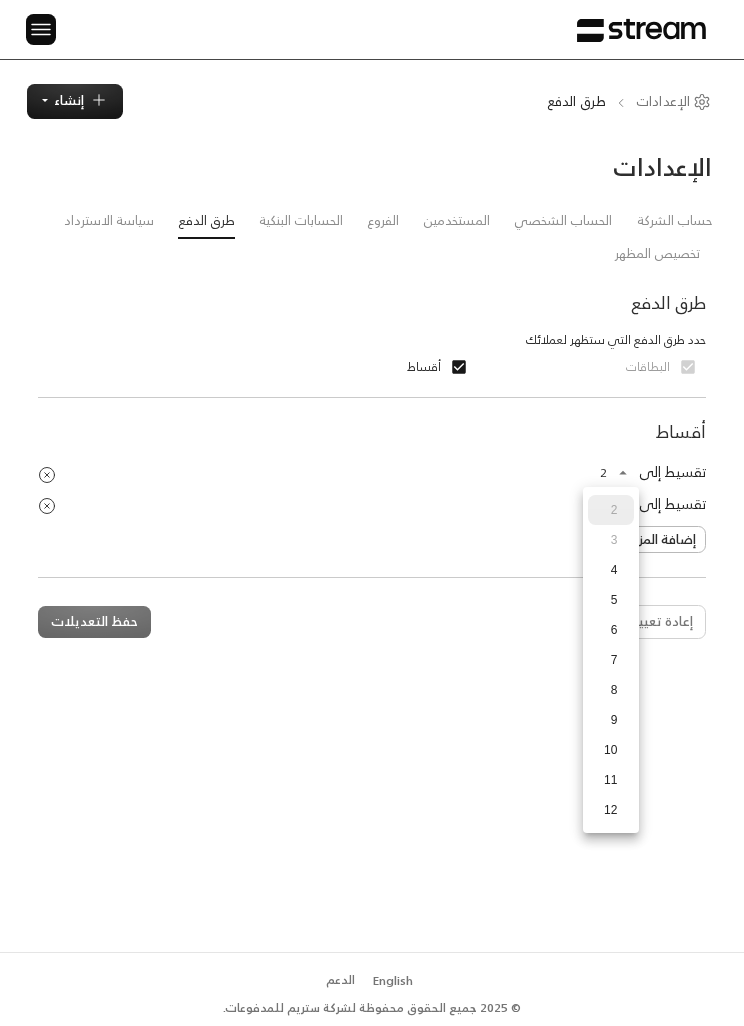 click at bounding box center (372, 513) 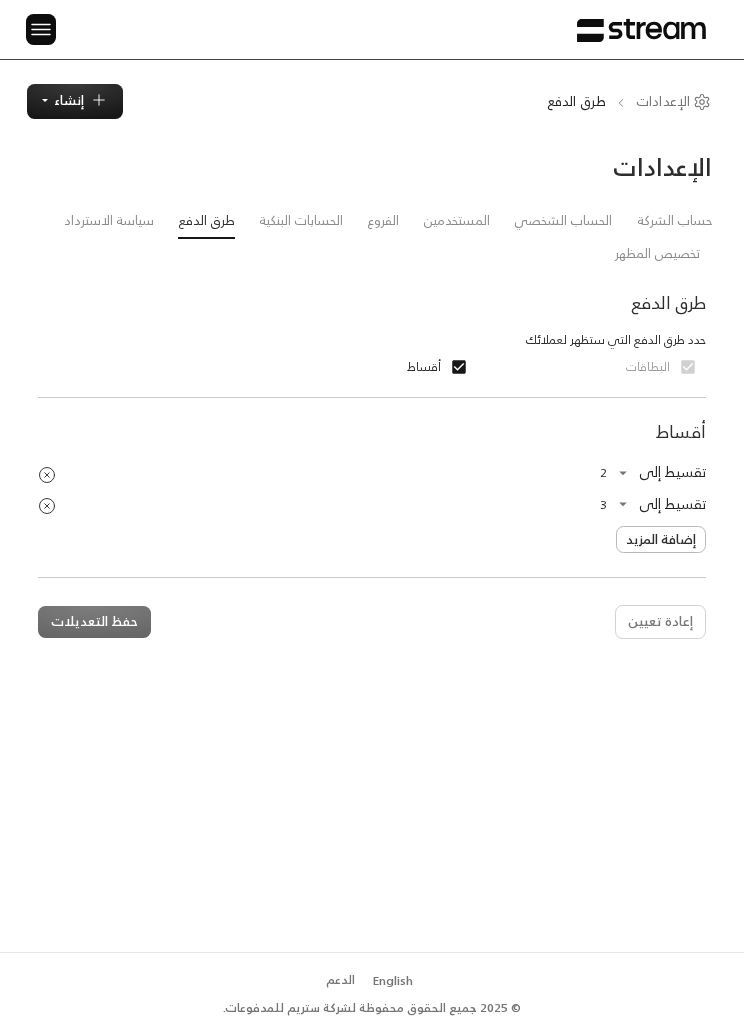 click at bounding box center [41, 29] 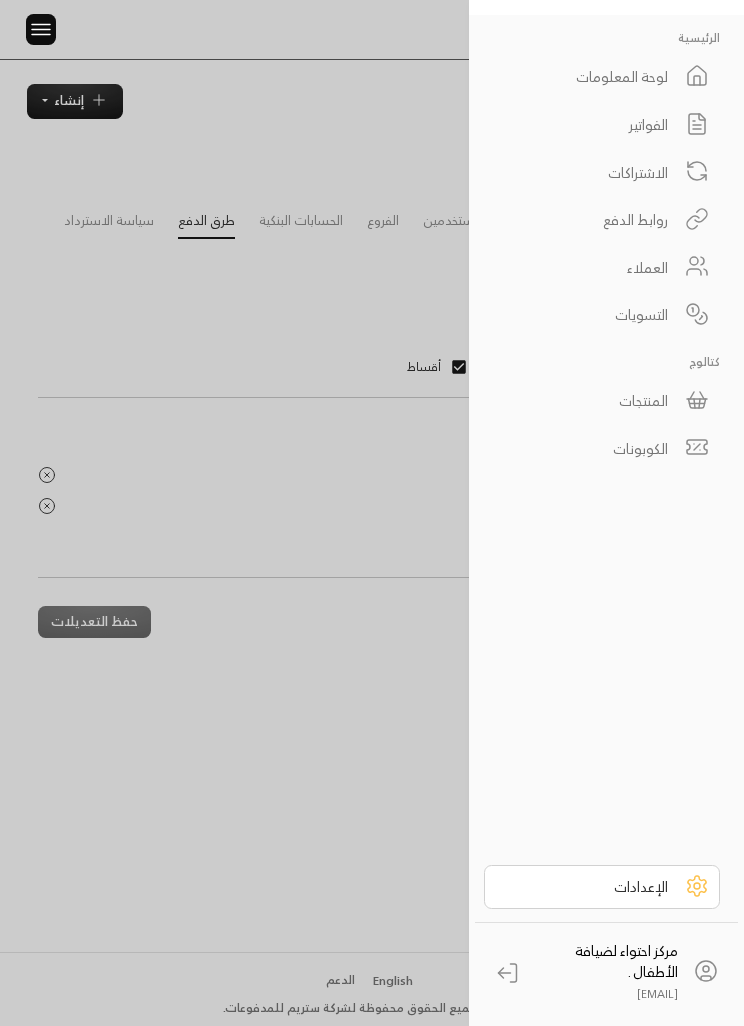 click on "المنتجات" at bounding box center [602, 401] 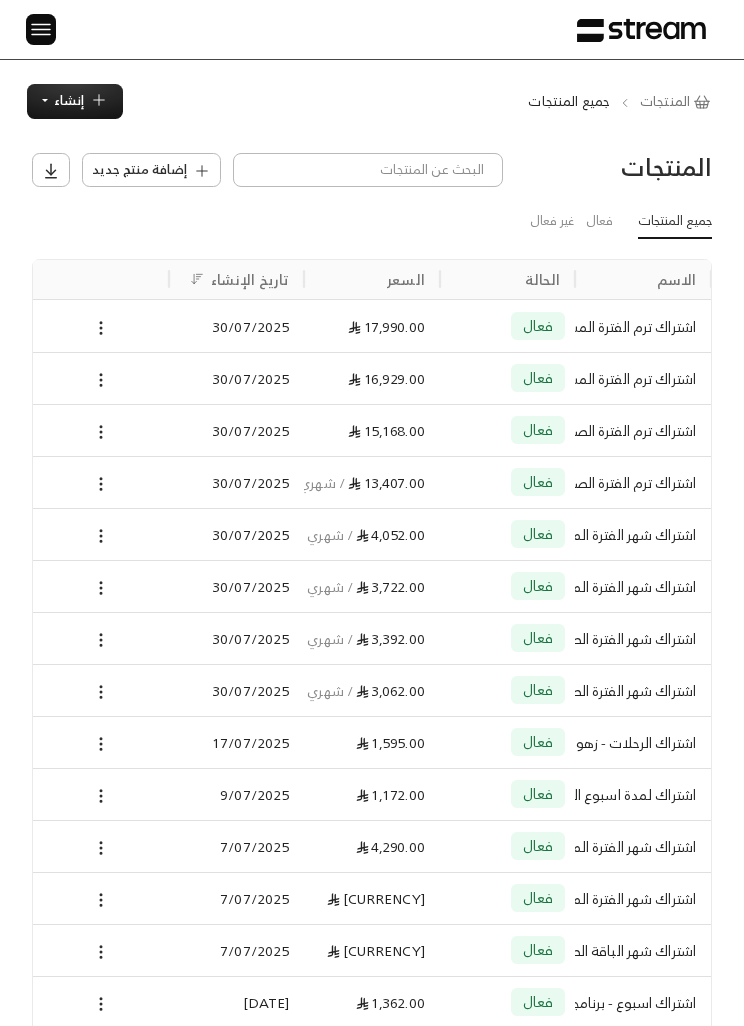 scroll, scrollTop: 0, scrollLeft: -1, axis: horizontal 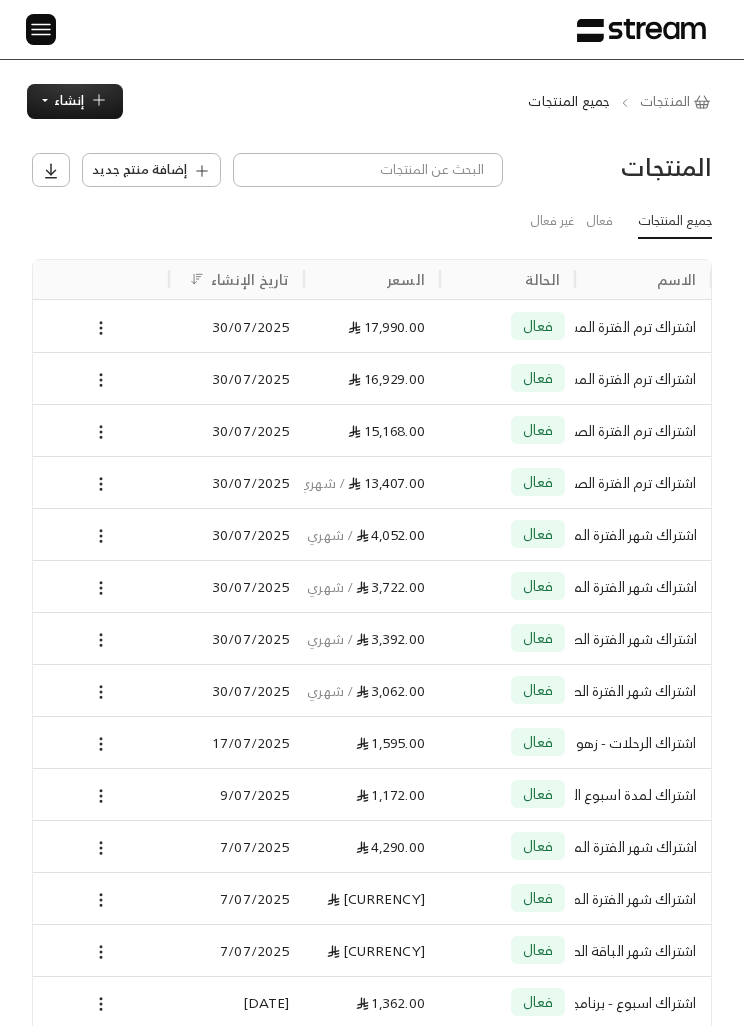 click on "إنشاء" at bounding box center [69, 100] 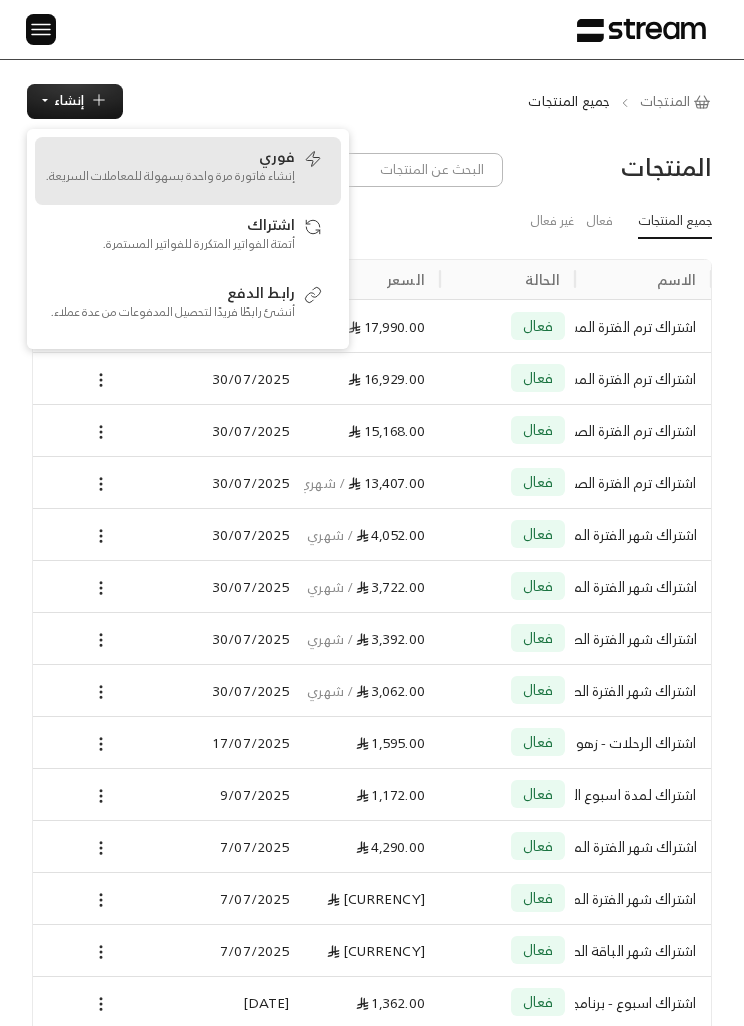 click on "إنشاء فاتورة مرة واحدة بسهولة للمعاملات السريعة." at bounding box center [170, 176] 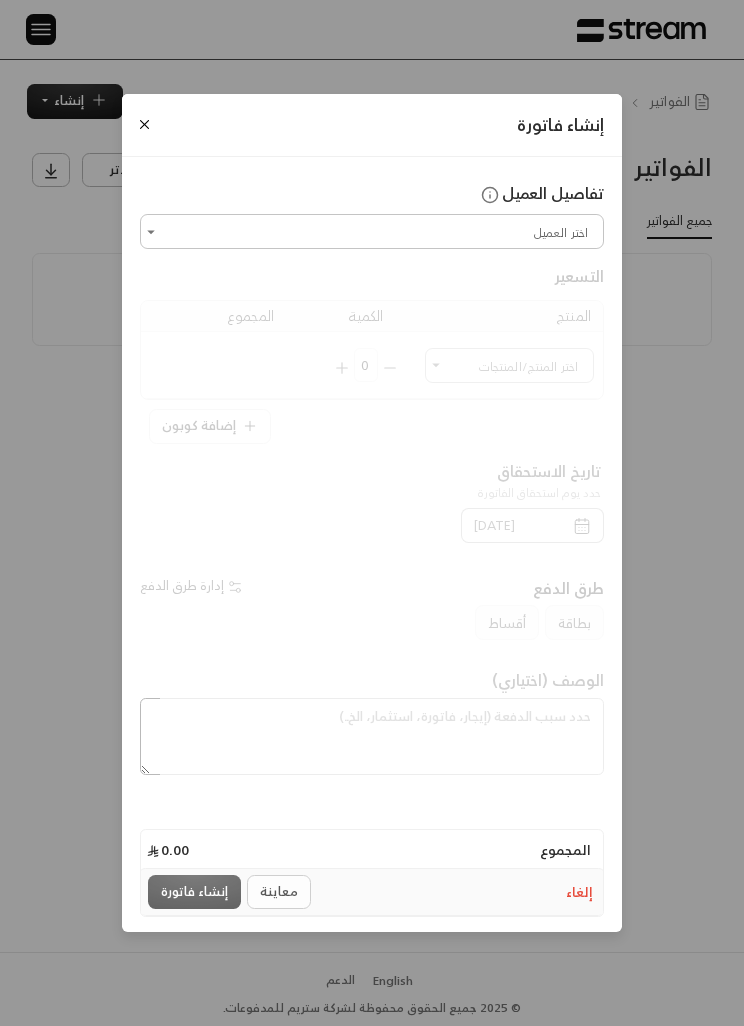 click on "اختر العميل" at bounding box center (372, 231) 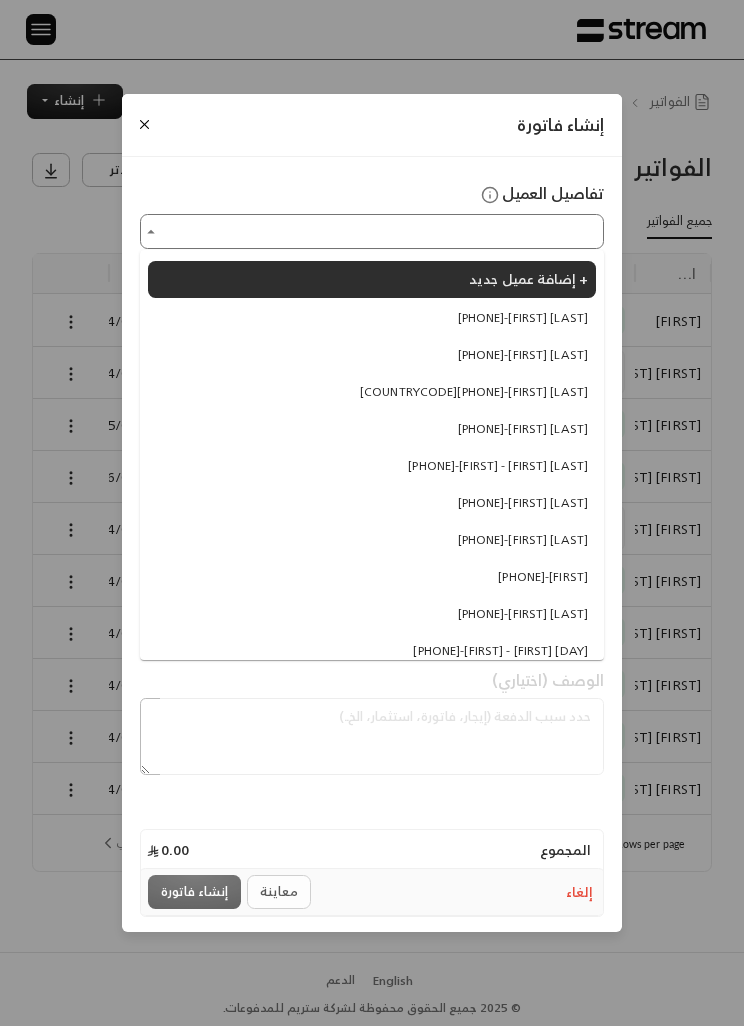 click on "إنشاء فاتورة تفاصيل العميل اختر العميل اختر العميل التسعير المنتج الكمية المجموع   اختر المنتج/المنتجات اختر المنتج/المنتجات 0 إضافة كوبون تاريخ الاستحقاق حدد يوم استحقاق الفاتورة [DATE] طرق الدفع إدارة طرق الدفع بطاقة   أقساط   الوصف (اختياري) المجموع 0.00   إلغاء معاينة إنشاء فاتورة" at bounding box center (372, 513) 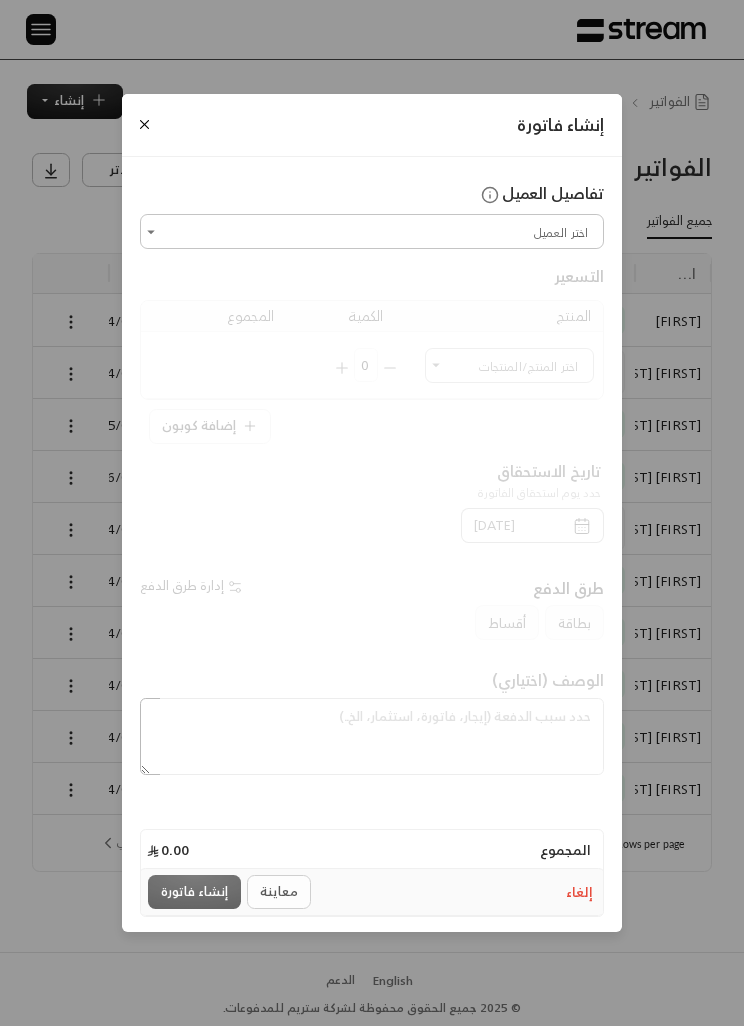 click on "إنشاء فاتورة تفاصيل العميل اختر العميل اختر العميل التسعير المنتج الكمية المجموع   اختر المنتج/المنتجات اختر المنتج/المنتجات 0 إضافة كوبون تاريخ الاستحقاق حدد يوم استحقاق الفاتورة [DATE] طرق الدفع إدارة طرق الدفع بطاقة   أقساط   الوصف (اختياري) المجموع 0.00   إلغاء معاينة إنشاء فاتورة" at bounding box center (372, 513) 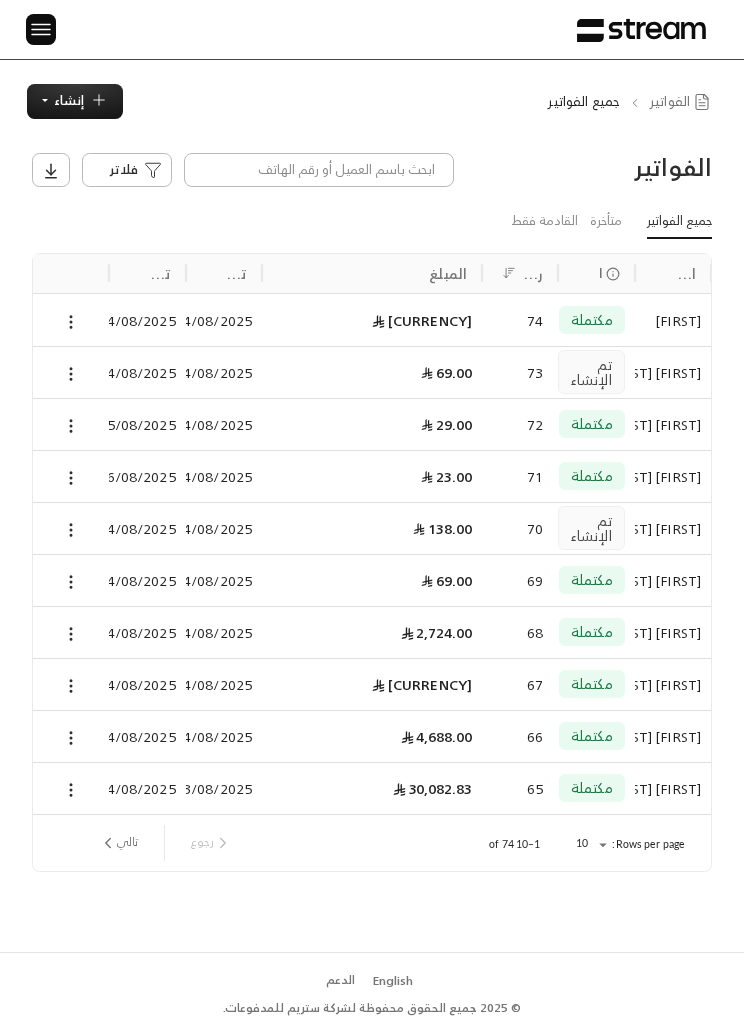 click at bounding box center (41, 29) 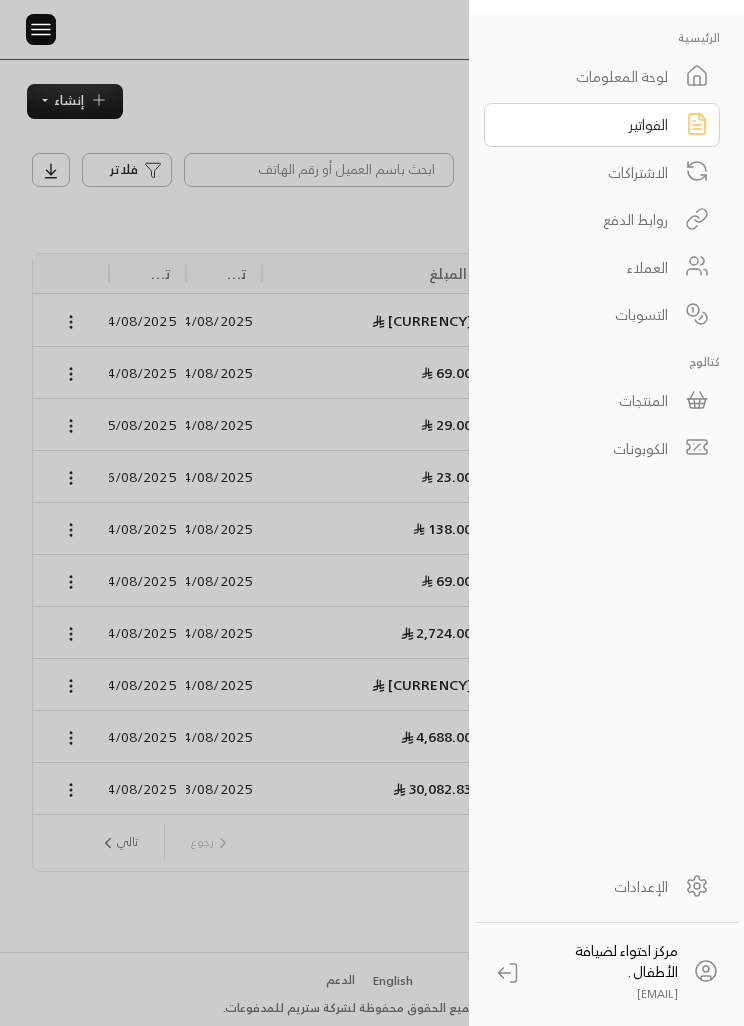 click on "المنتجات" at bounding box center (589, 400) 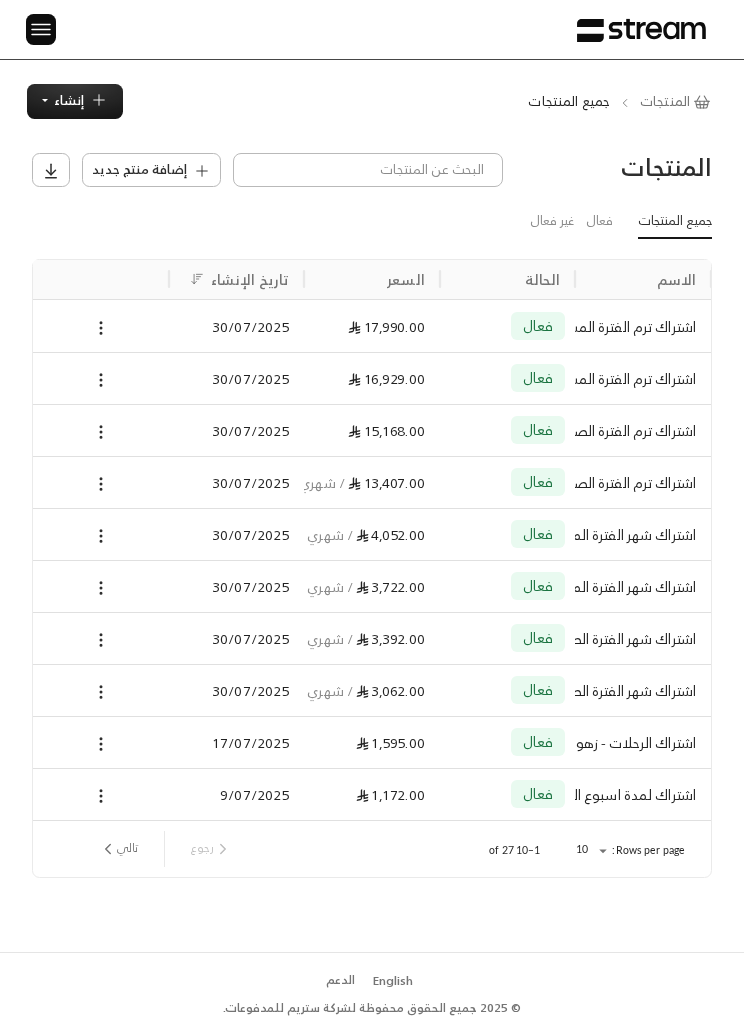 scroll, scrollTop: 0, scrollLeft: -1, axis: horizontal 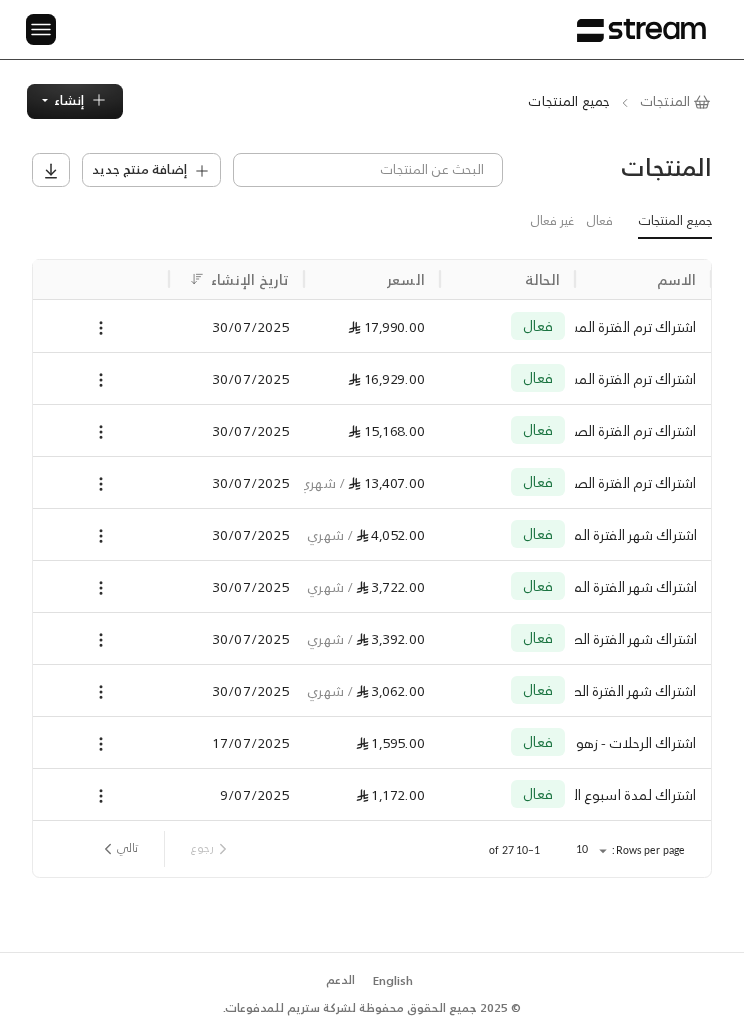 click on "إضافة منتج جديد" at bounding box center [139, 170] 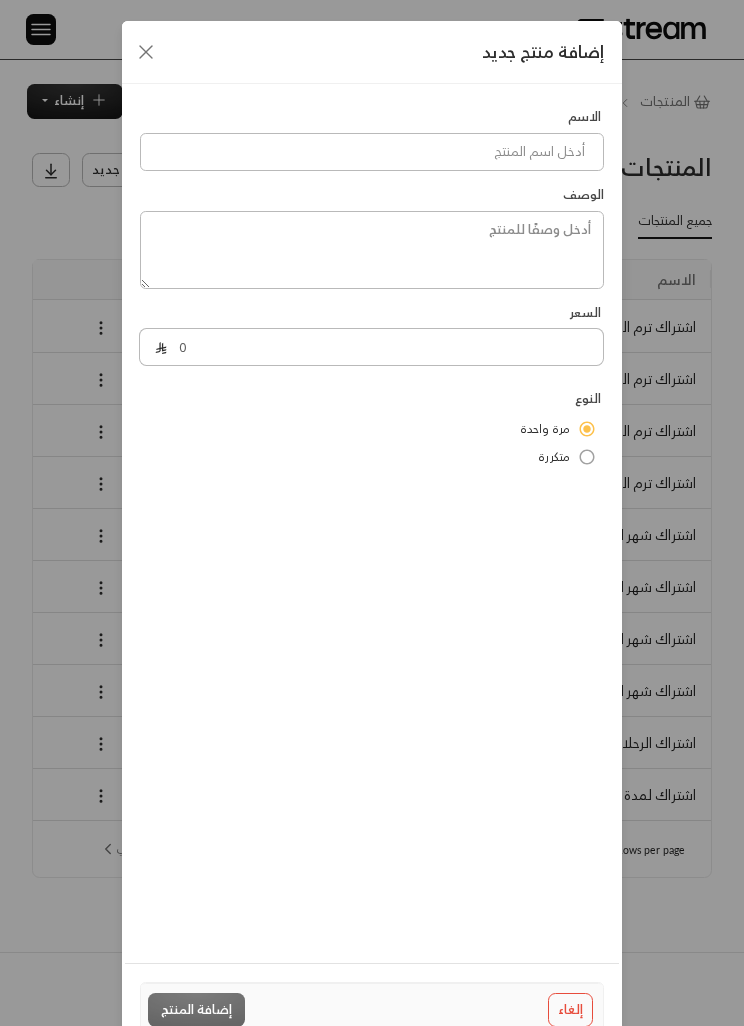 scroll, scrollTop: 0, scrollLeft: -1, axis: horizontal 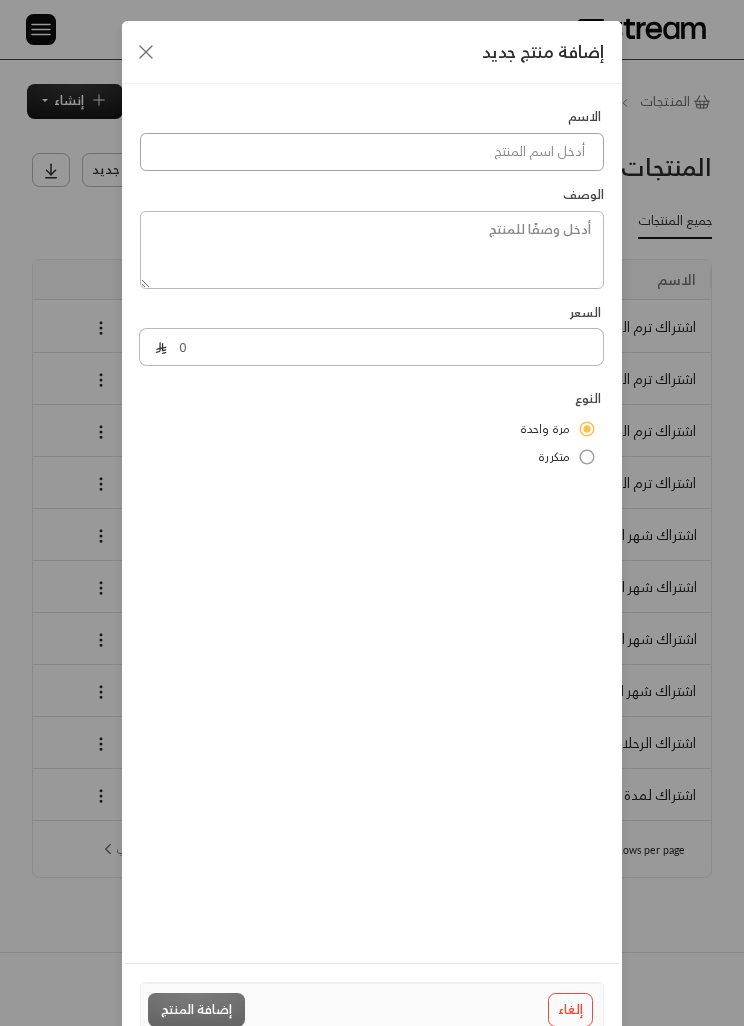 click at bounding box center [372, 152] 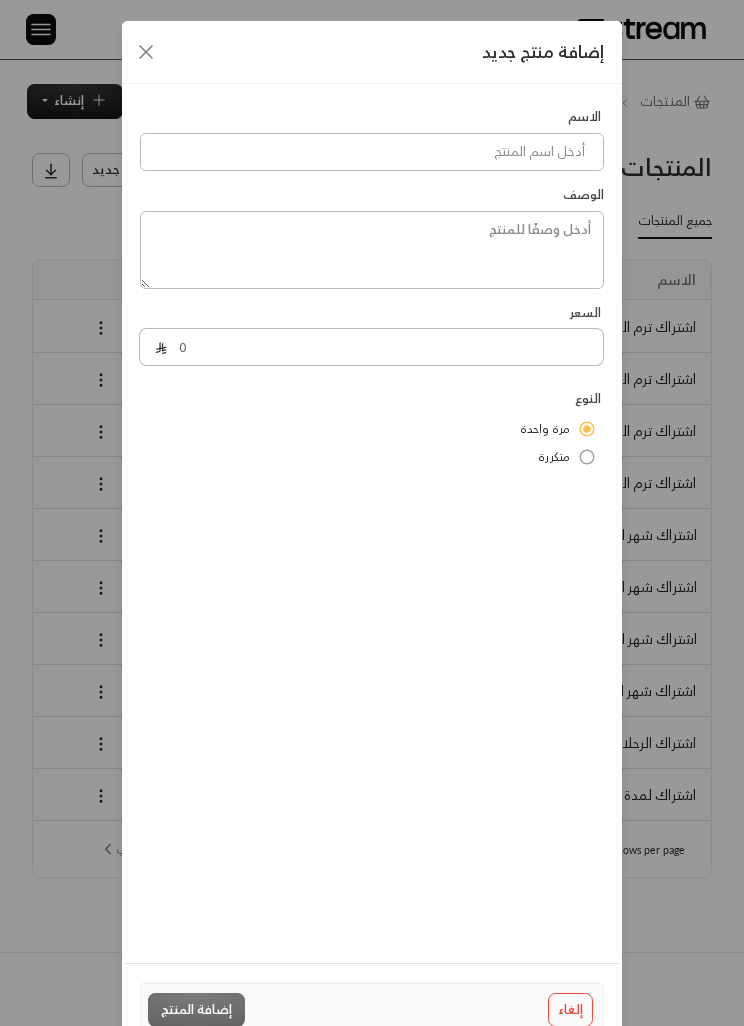 click on "إضافة منتج جديد الاسم الوصف السعر 0 النوع مرة واحدة متكررة إلغاء إضافة المنتج" at bounding box center (372, 513) 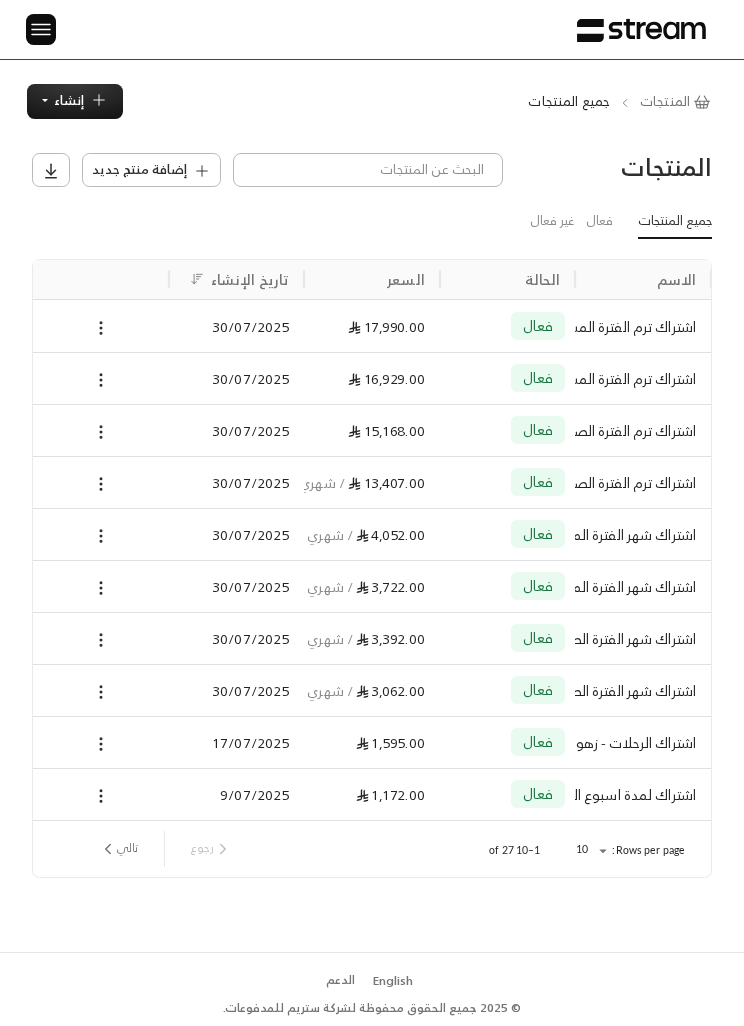 scroll, scrollTop: 0, scrollLeft: -1, axis: horizontal 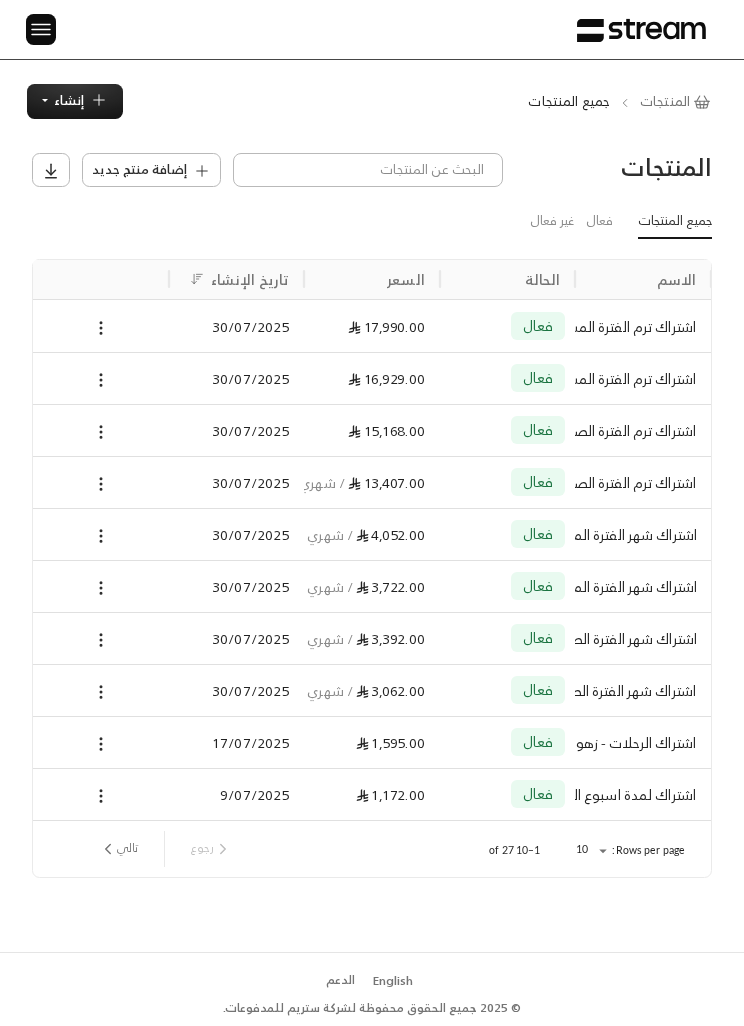 click on "إضافة منتج جديد" at bounding box center [139, 170] 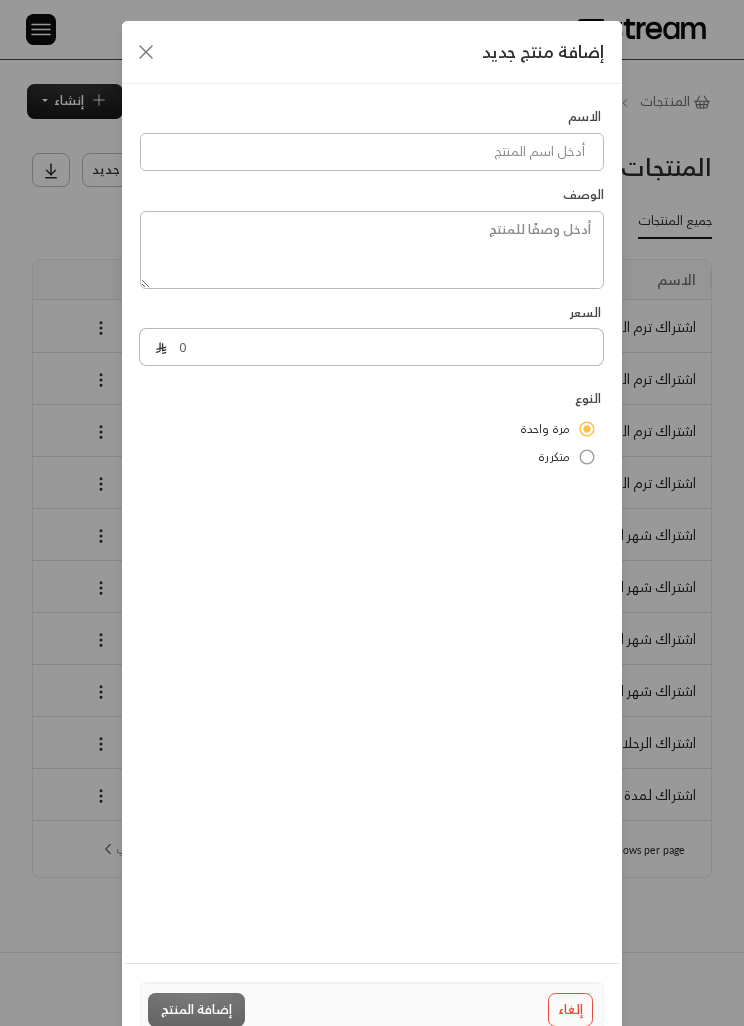scroll, scrollTop: 0, scrollLeft: -1, axis: horizontal 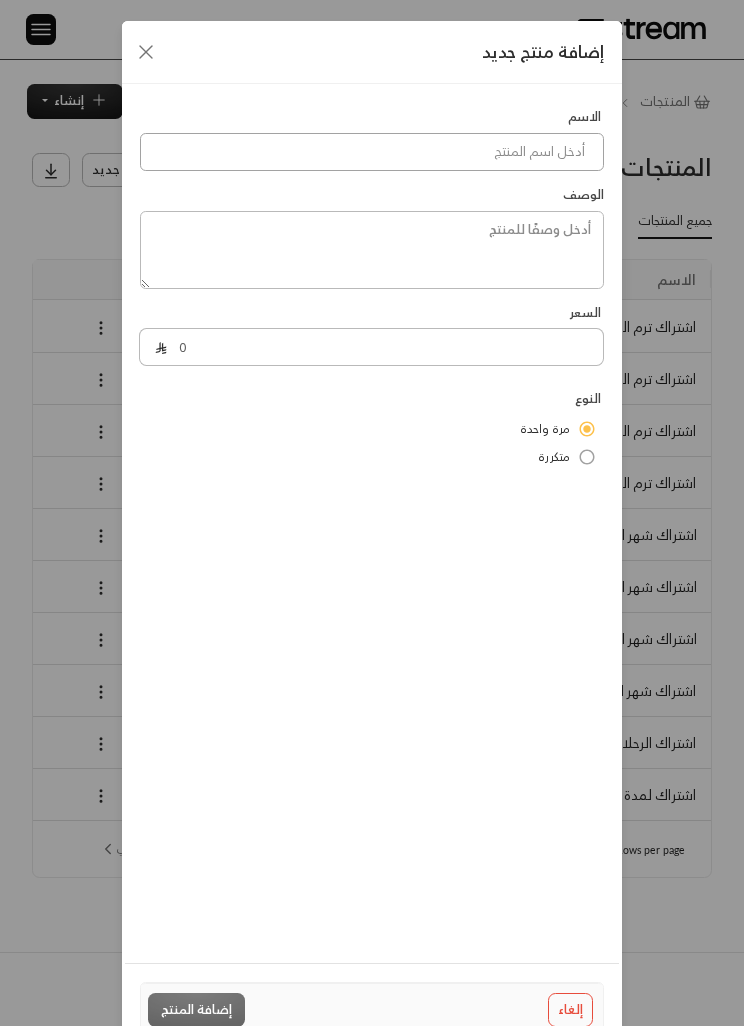 click at bounding box center [372, 152] 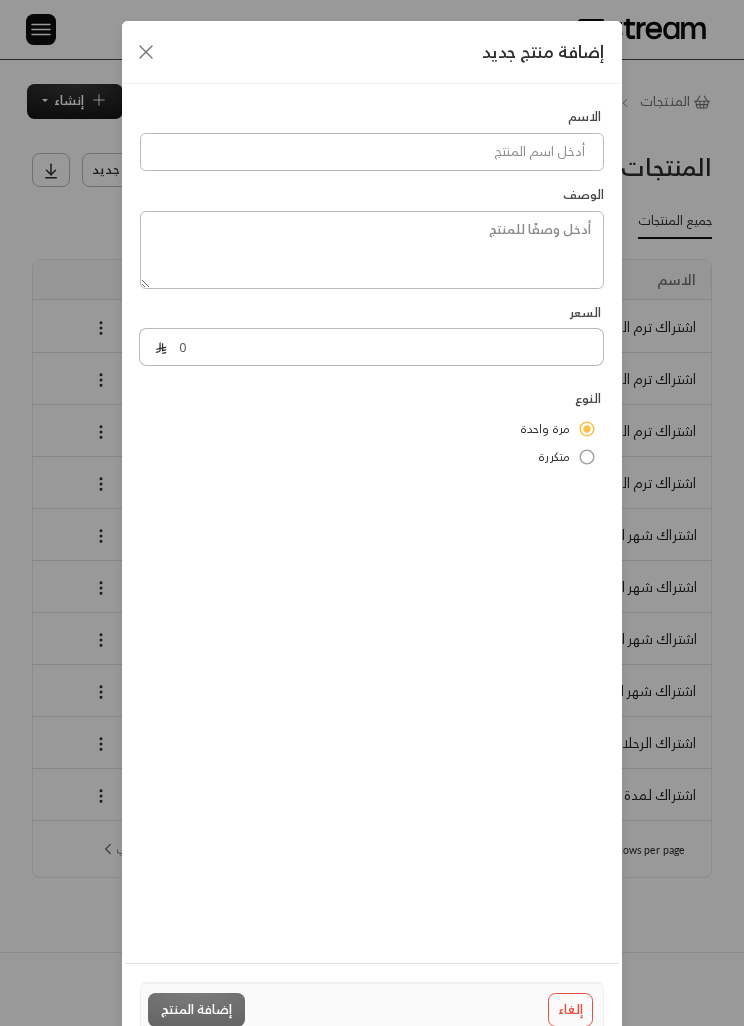 click 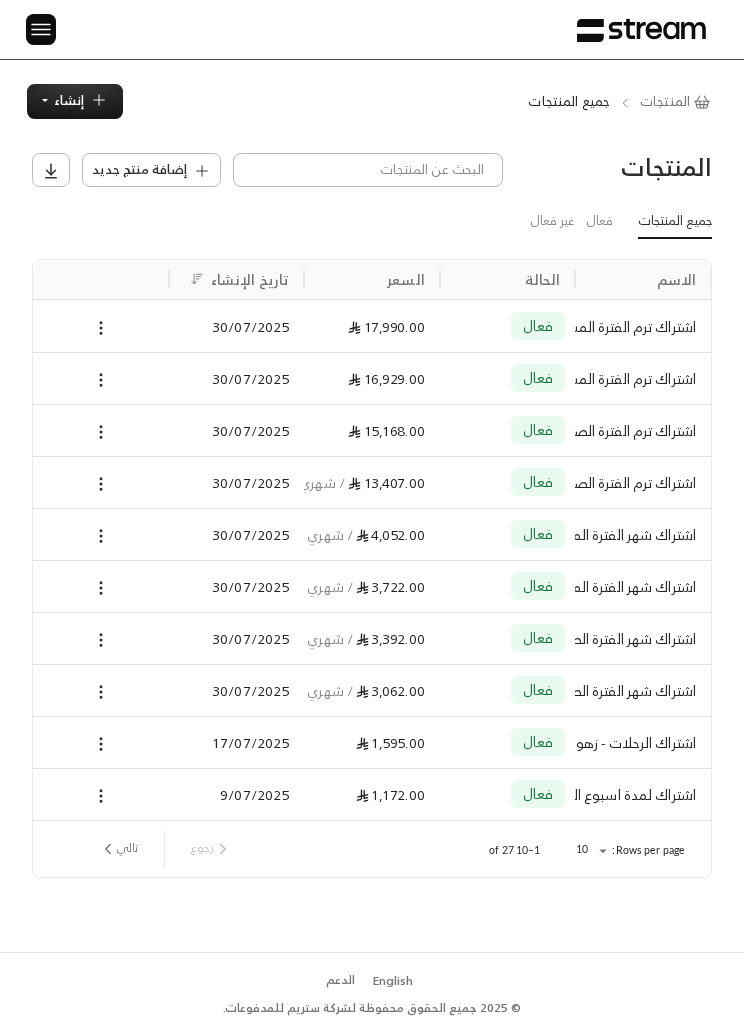 scroll, scrollTop: 0, scrollLeft: -1, axis: horizontal 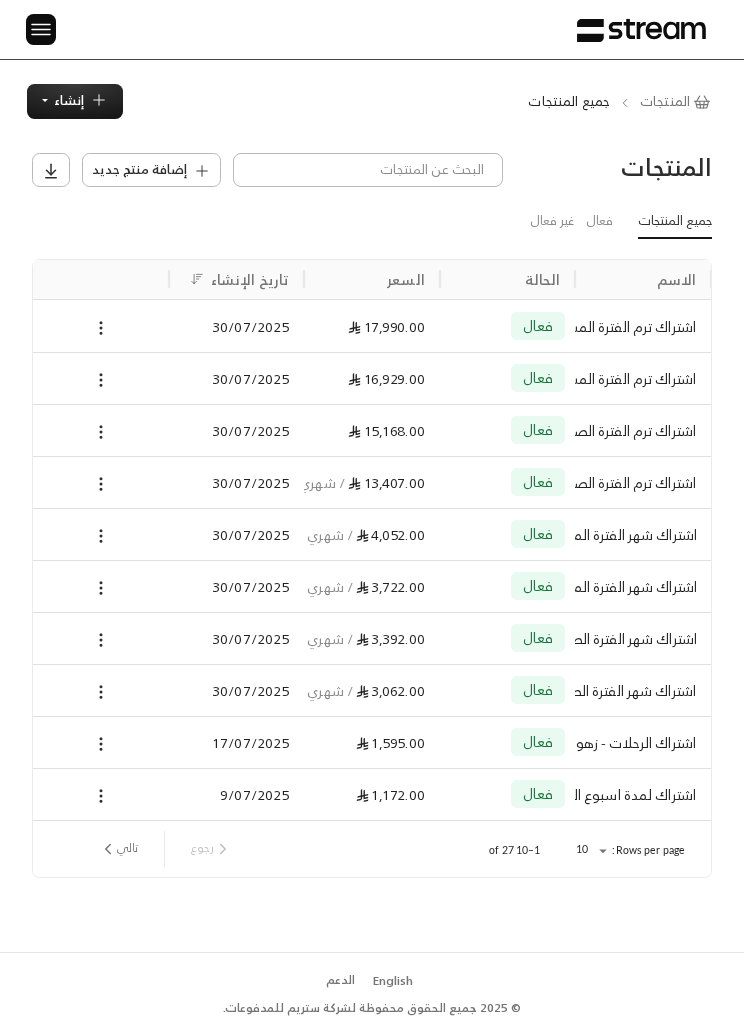 click 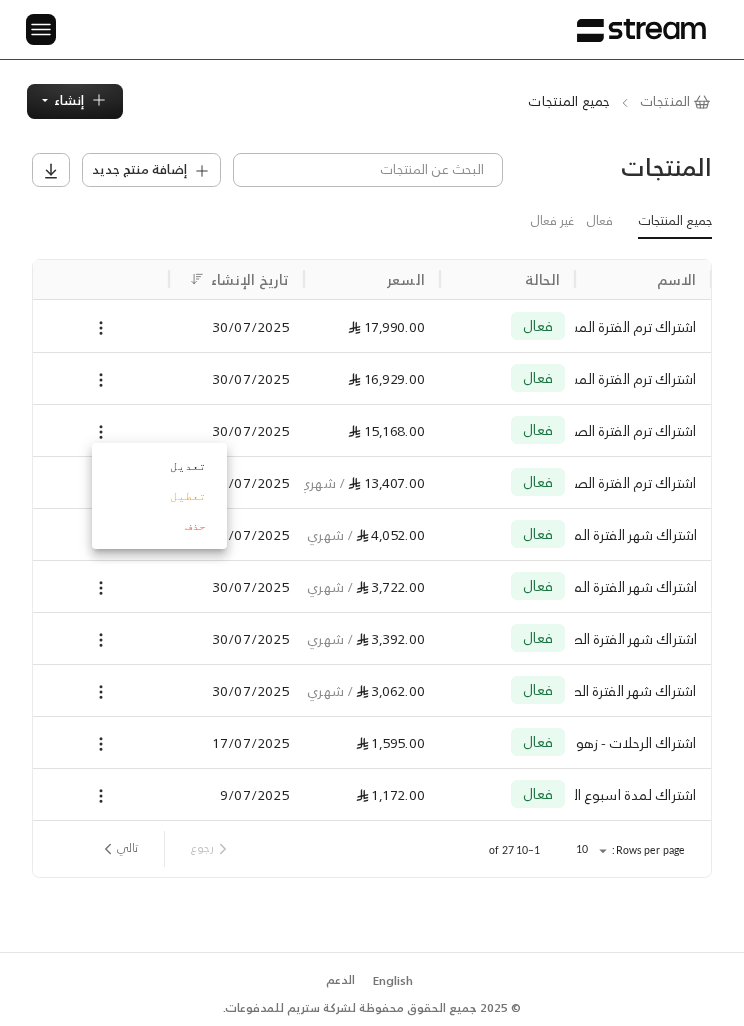 click on "تعديل" at bounding box center (159, 466) 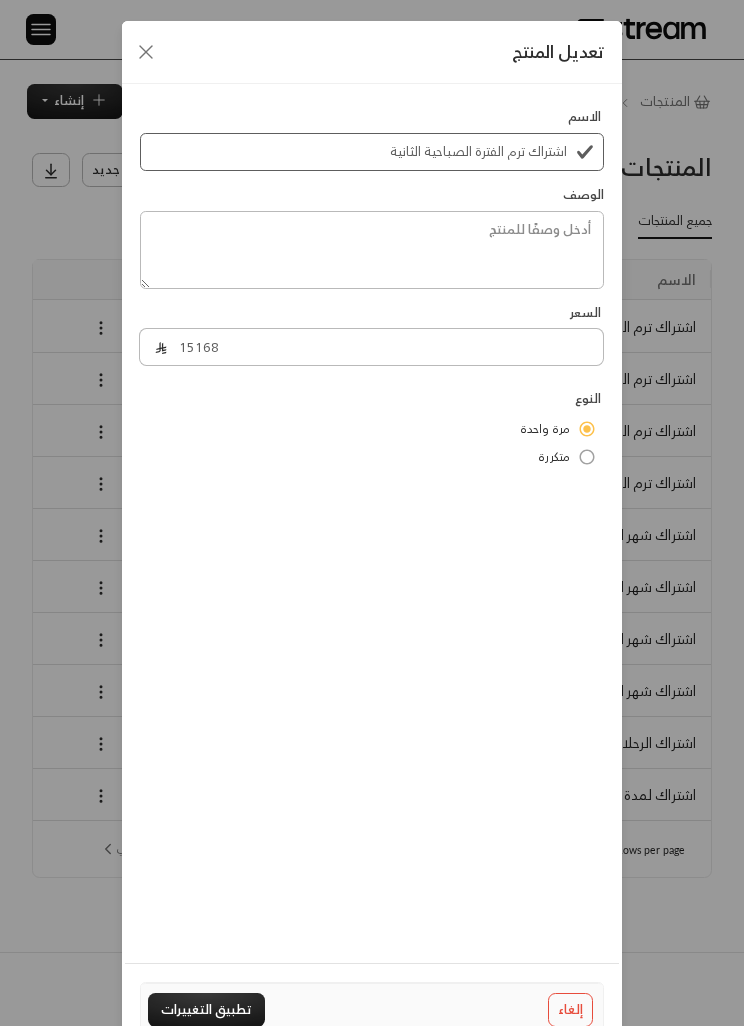 scroll, scrollTop: 0, scrollLeft: -1, axis: horizontal 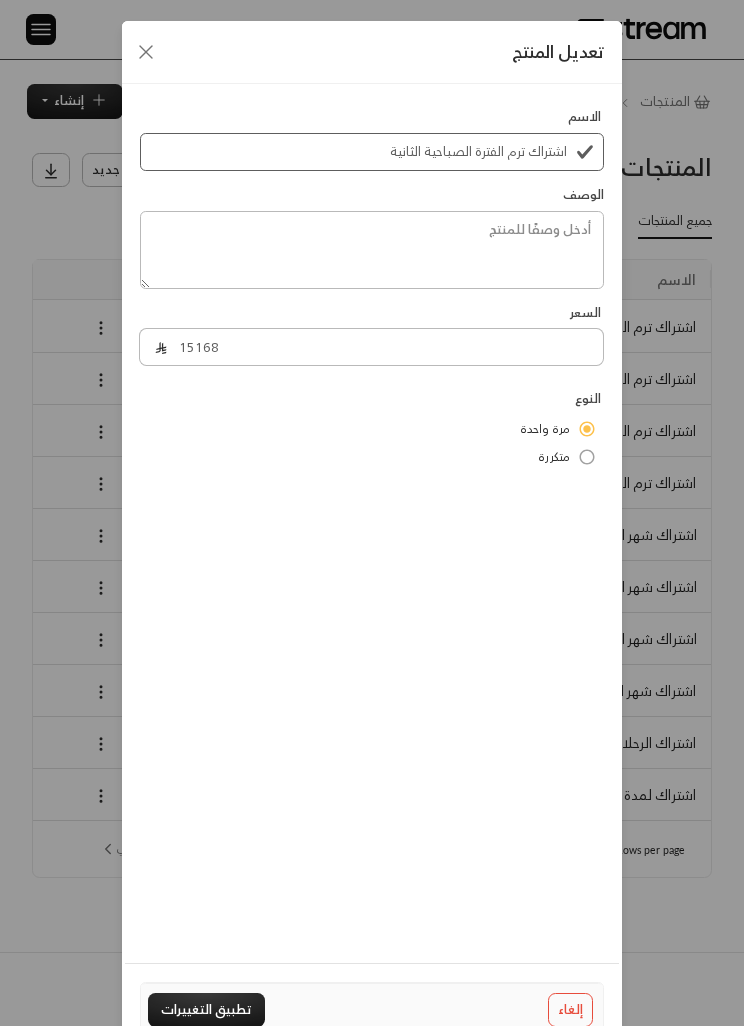 click on "تعديل المنتج الاسم اشتراك ترم الفترة الصباحية الثانية الوصف السعر 15168 النوع مرة واحدة متكررة إلغاء تطبيق التغييرات" at bounding box center [372, 513] 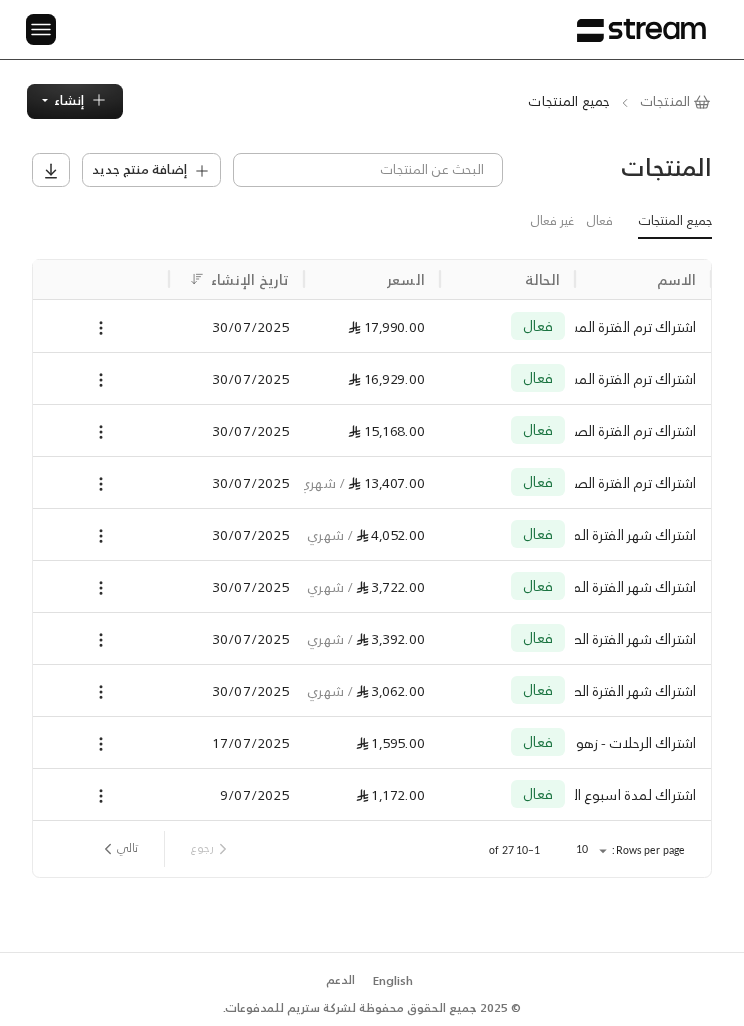 scroll, scrollTop: 0, scrollLeft: -1, axis: horizontal 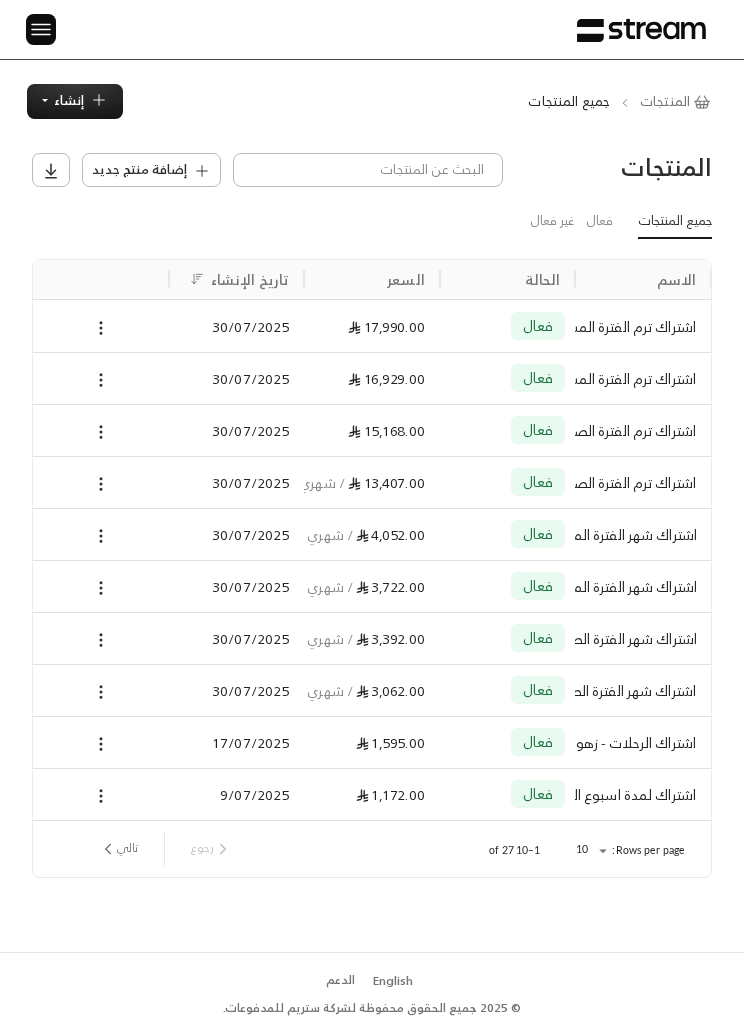 click at bounding box center (101, 482) 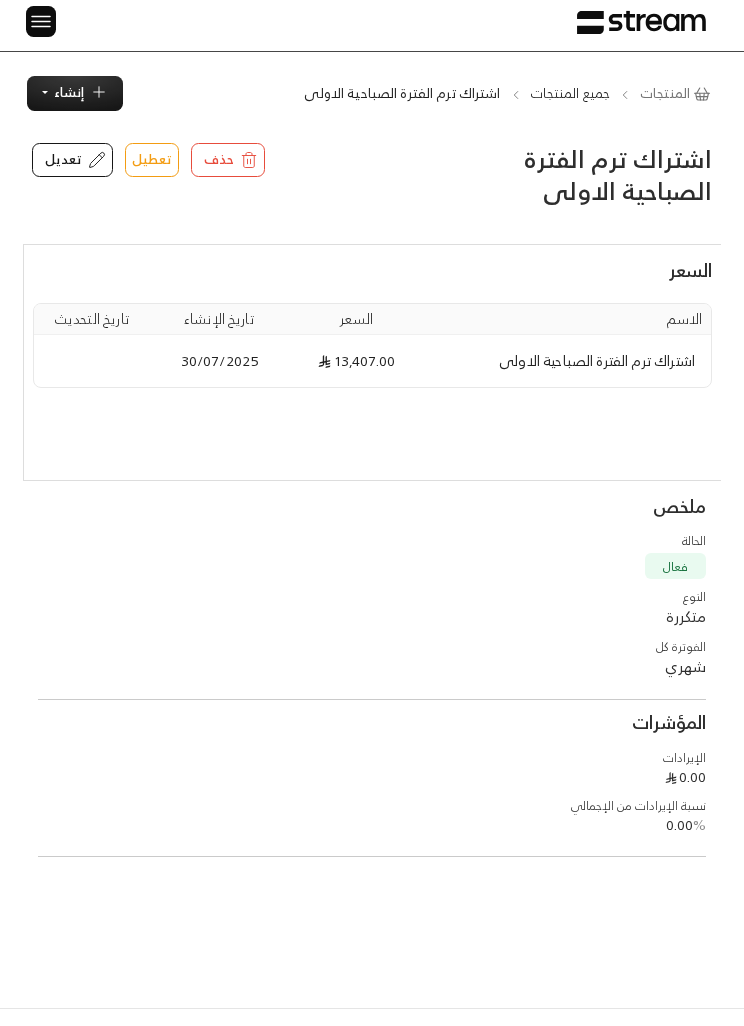 scroll, scrollTop: 0, scrollLeft: 0, axis: both 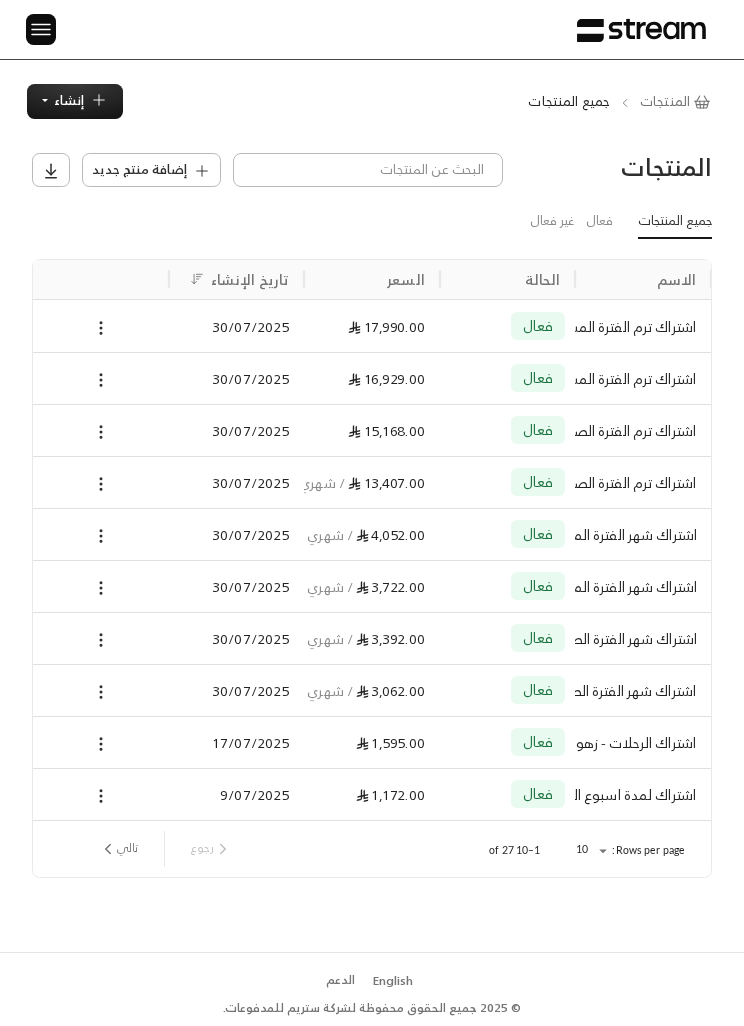 click 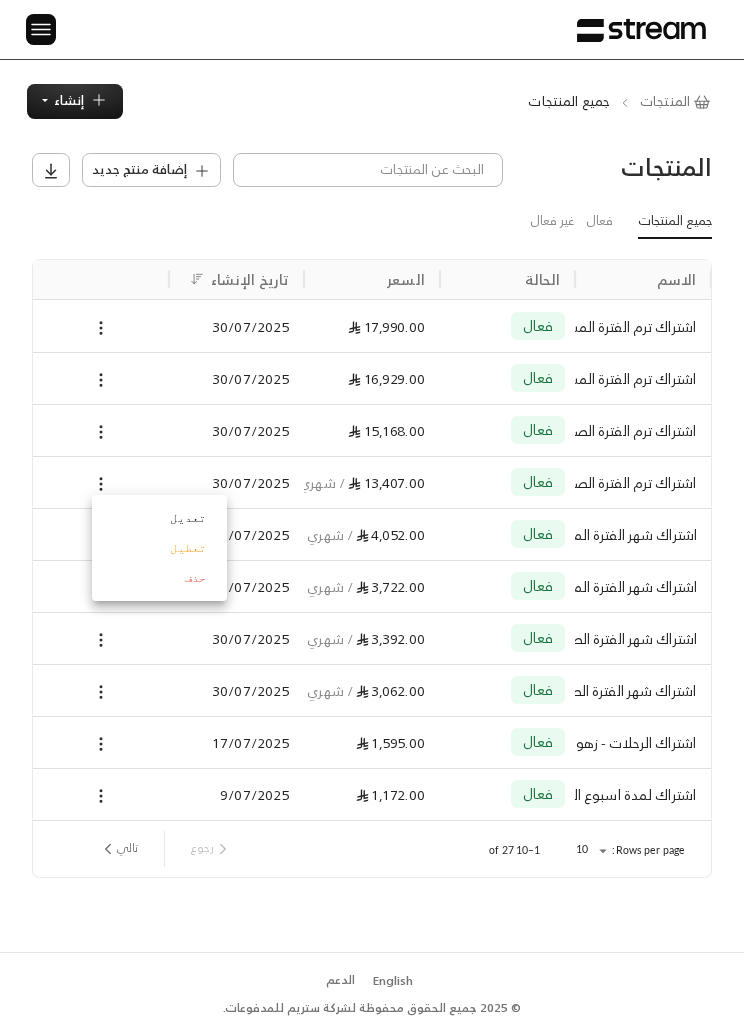 click at bounding box center [372, 513] 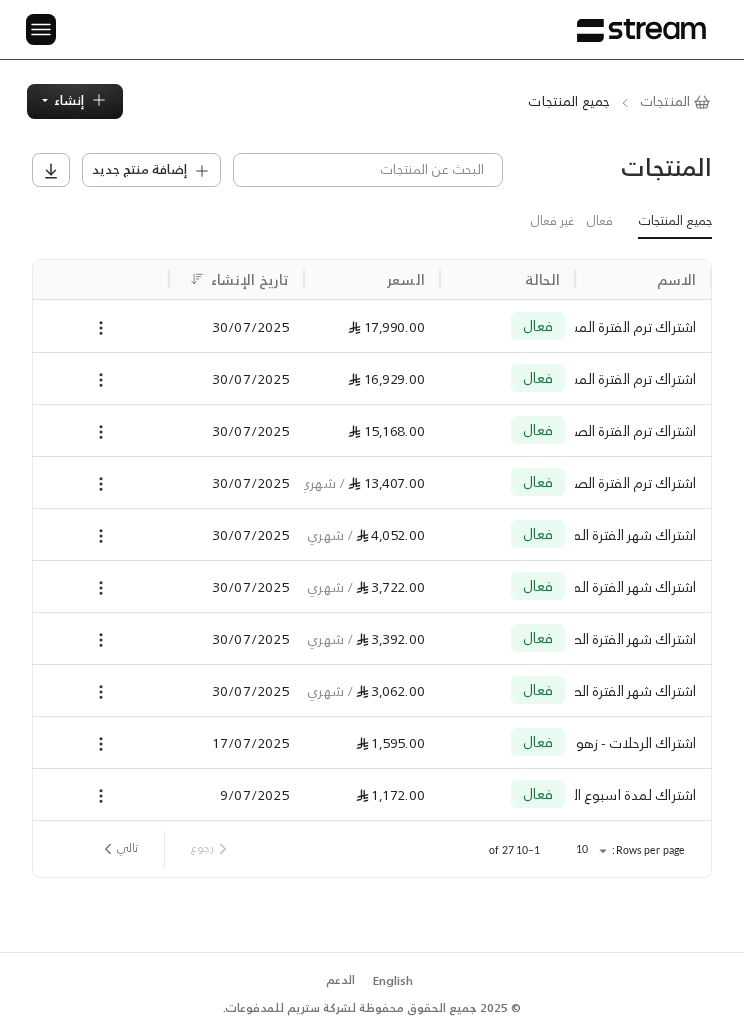 scroll, scrollTop: 0, scrollLeft: -1, axis: horizontal 